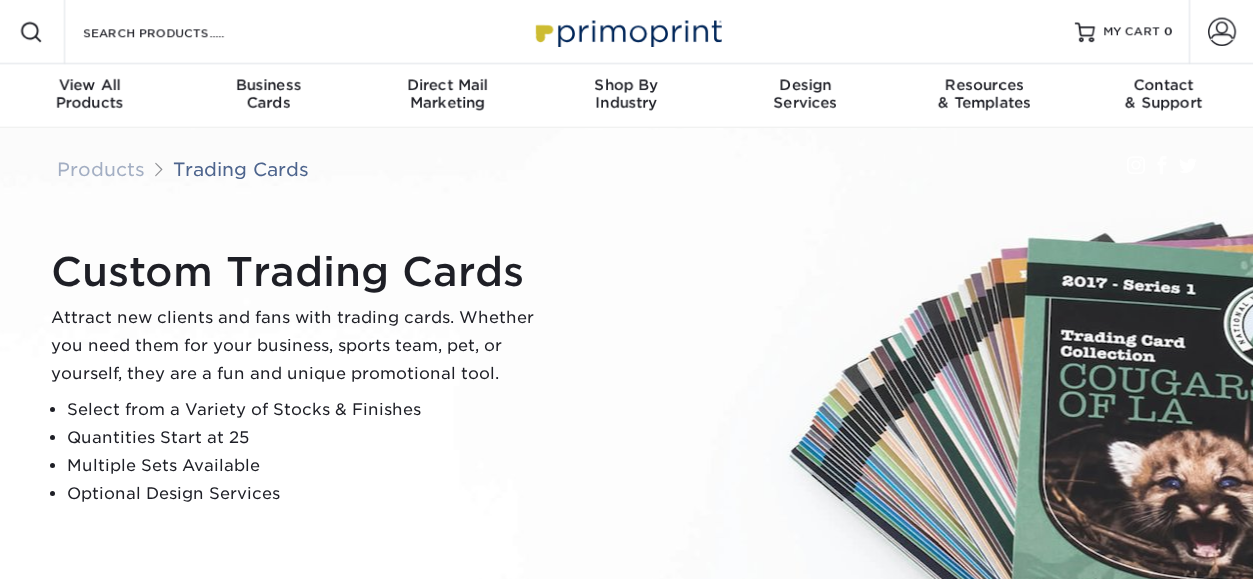 scroll, scrollTop: 0, scrollLeft: 0, axis: both 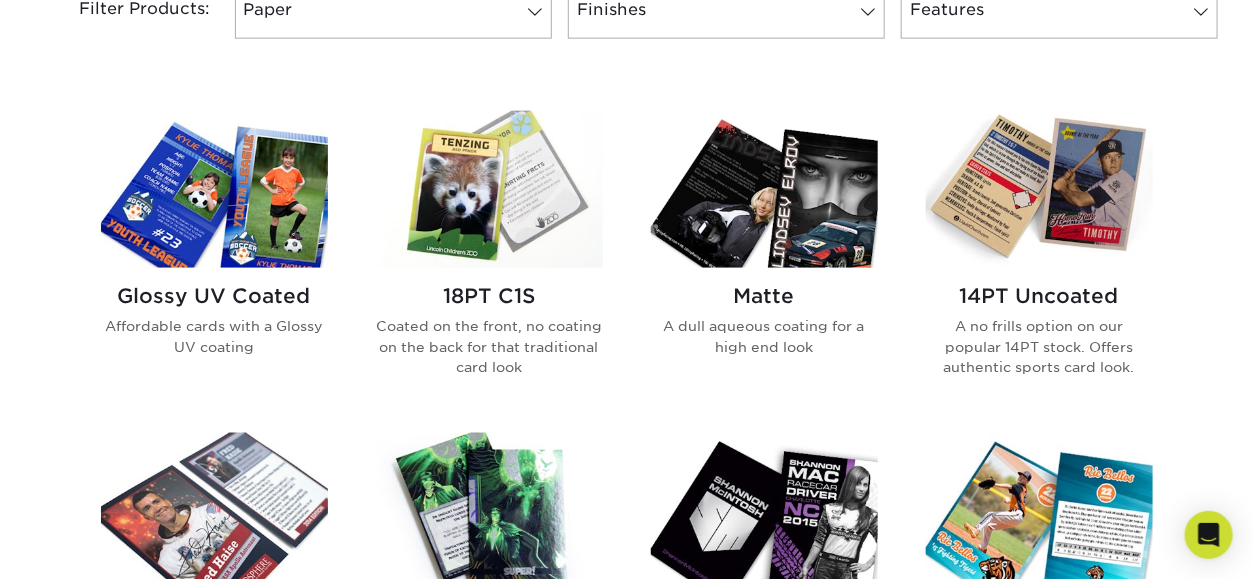 click on "Coated on the front, no coating on the back for that traditional card look" at bounding box center (489, 346) 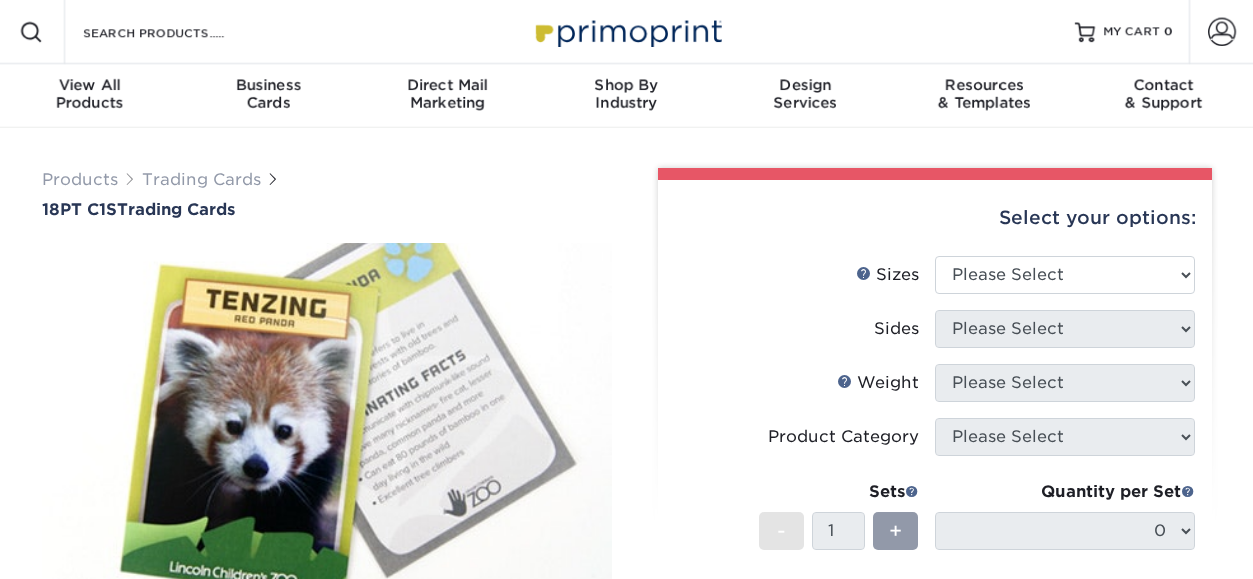scroll, scrollTop: 0, scrollLeft: 0, axis: both 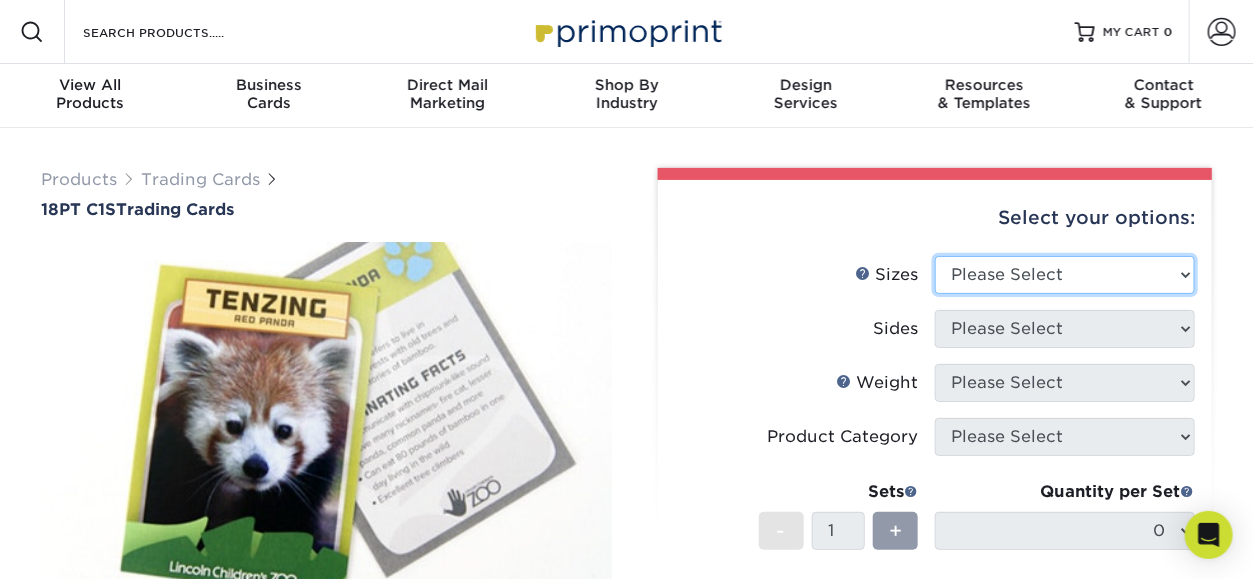 click on "Please Select
2.5" x 3.5"" at bounding box center (1065, 275) 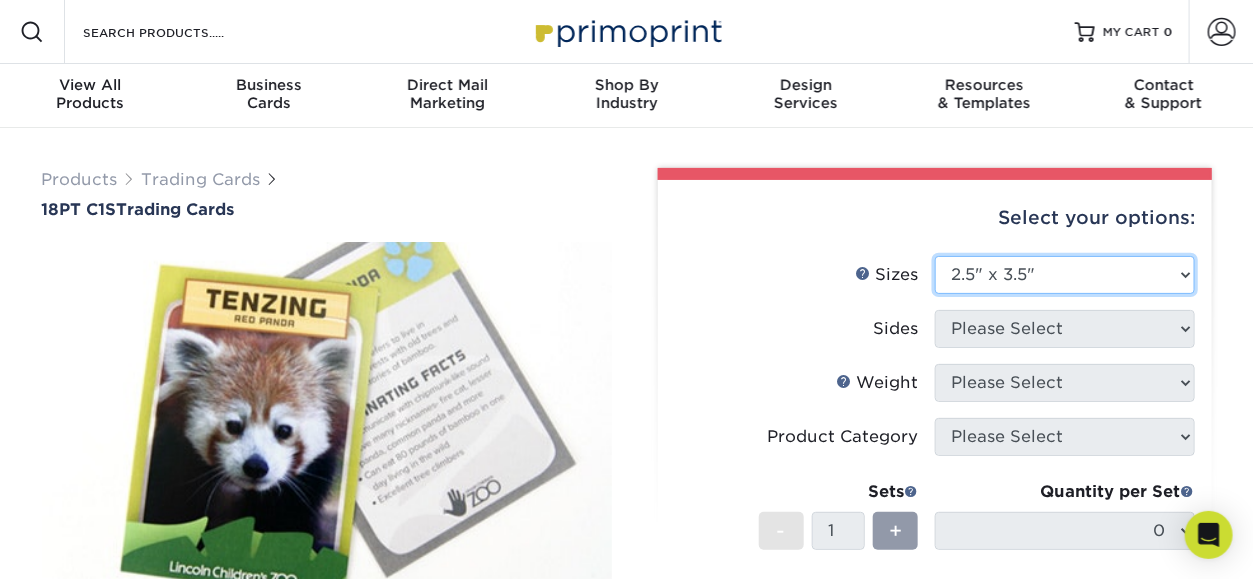 click on "Please Select
2.5" x 3.5"" at bounding box center [1065, 275] 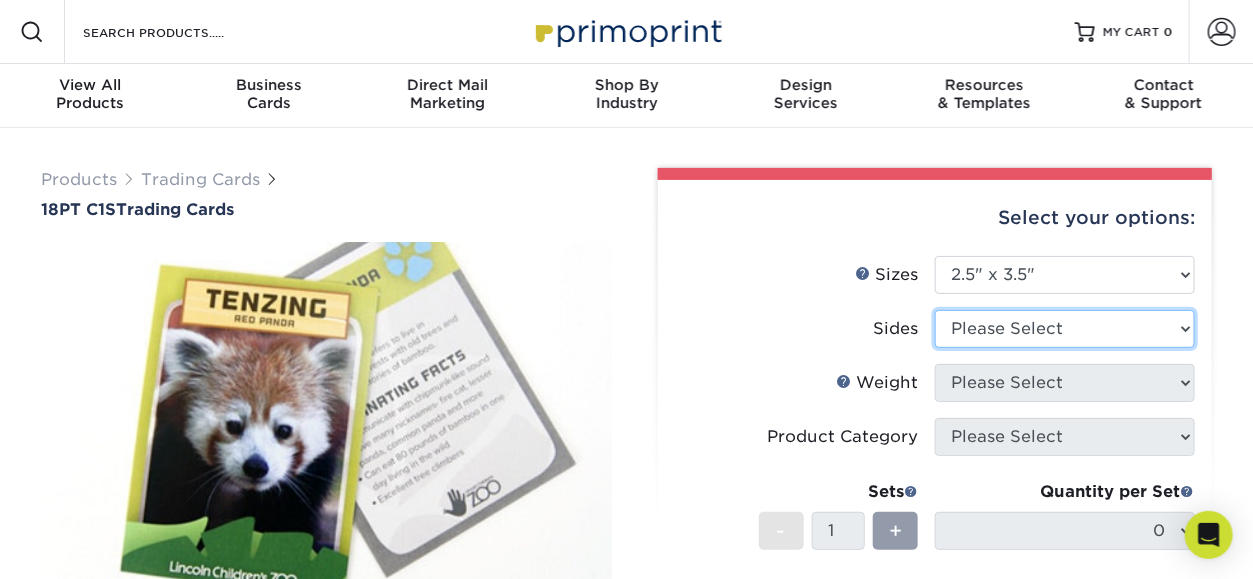click on "Please Select Print Both Sides Print Front Only" at bounding box center [1065, 329] 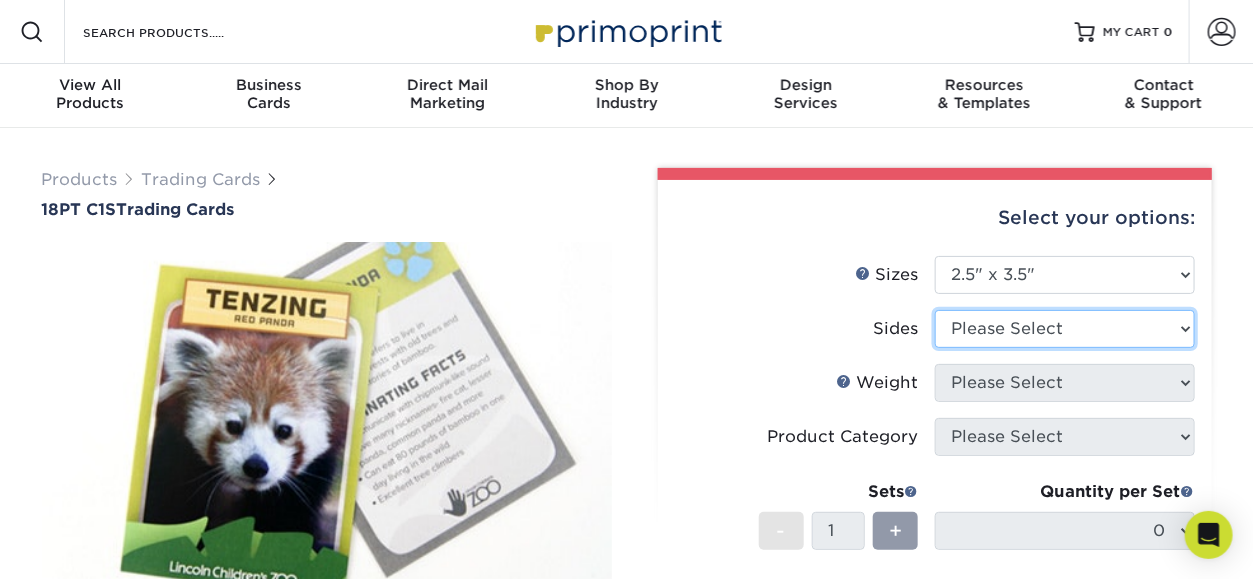 select on "13abbda7-1d64-4f25-8bb2-c179b224825d" 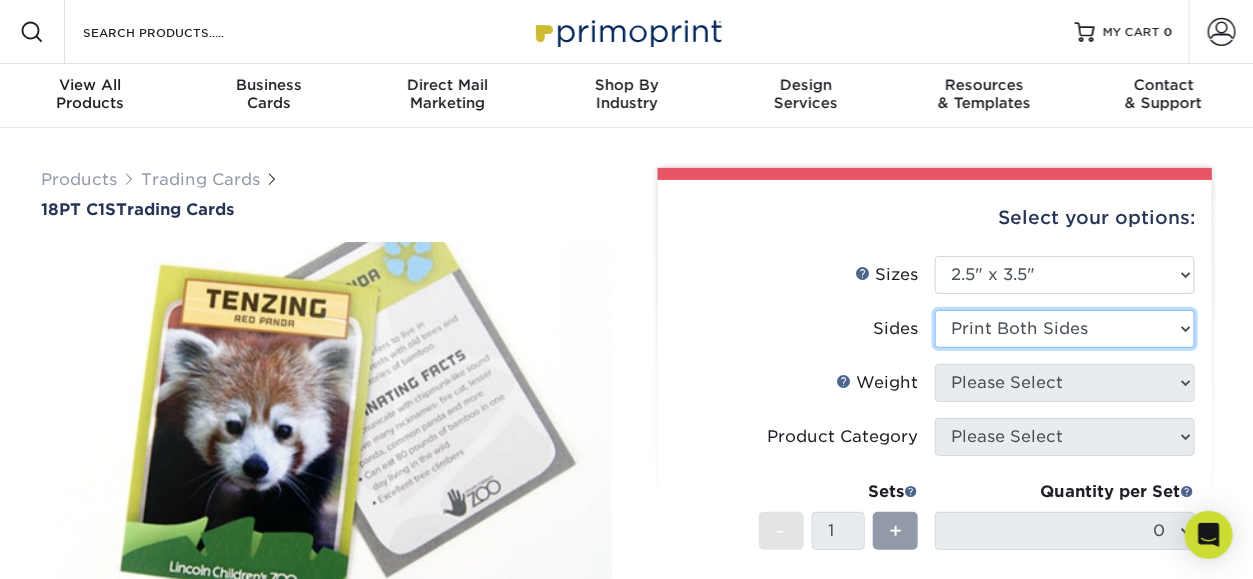 click on "Please Select Print Both Sides Print Front Only" at bounding box center (1065, 329) 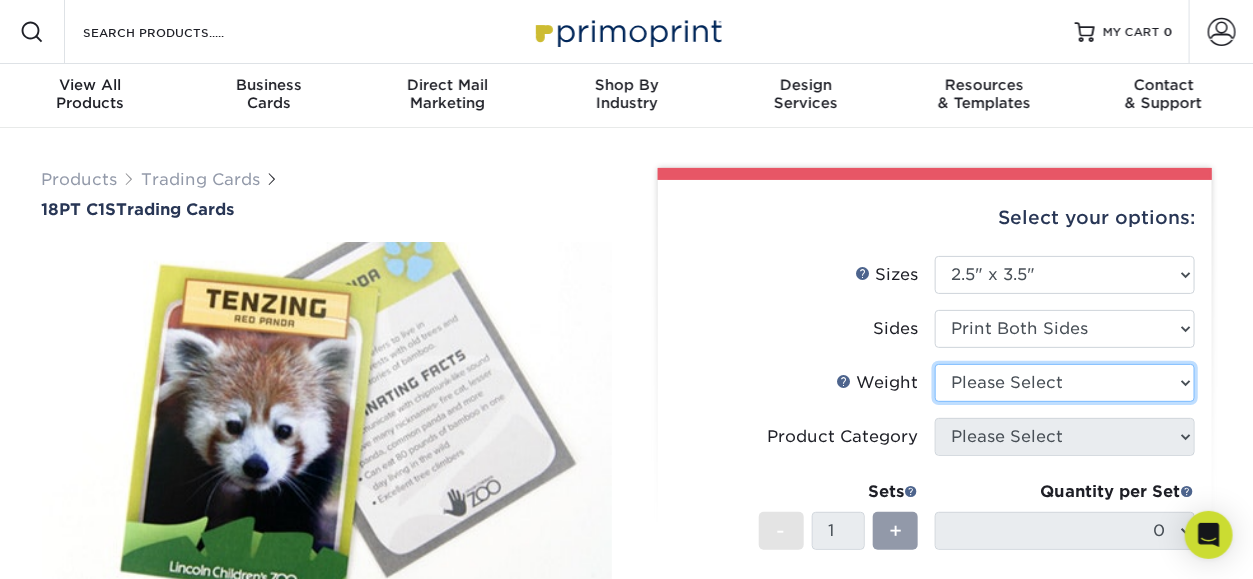 click on "Please Select 18PT C1S" at bounding box center (1065, 383) 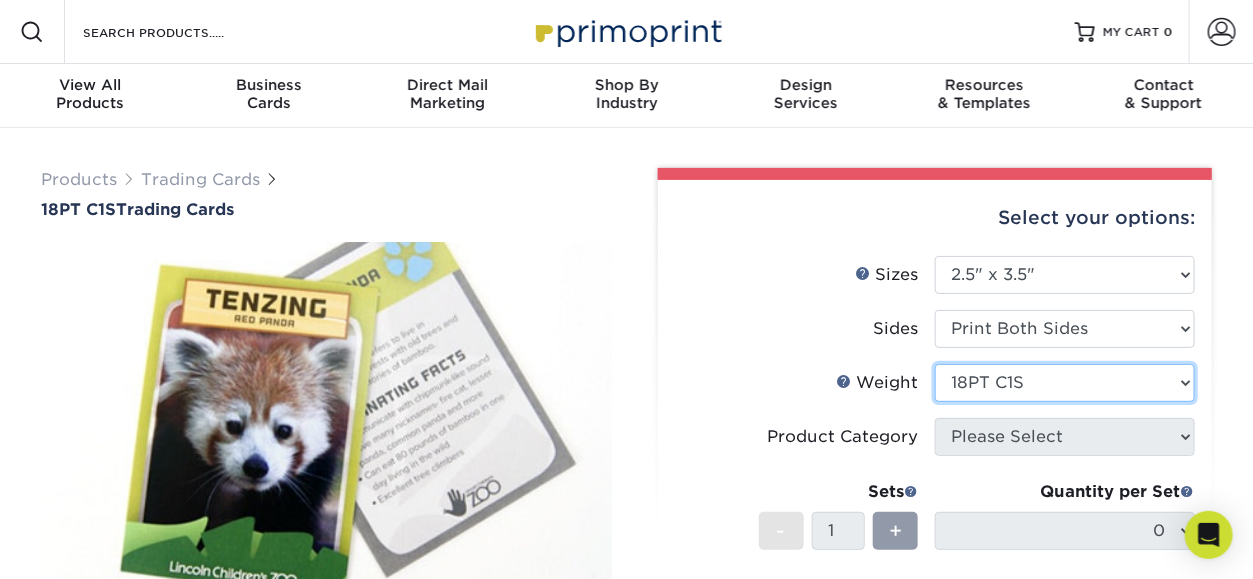 click on "Please Select 18PT C1S" at bounding box center [1065, 383] 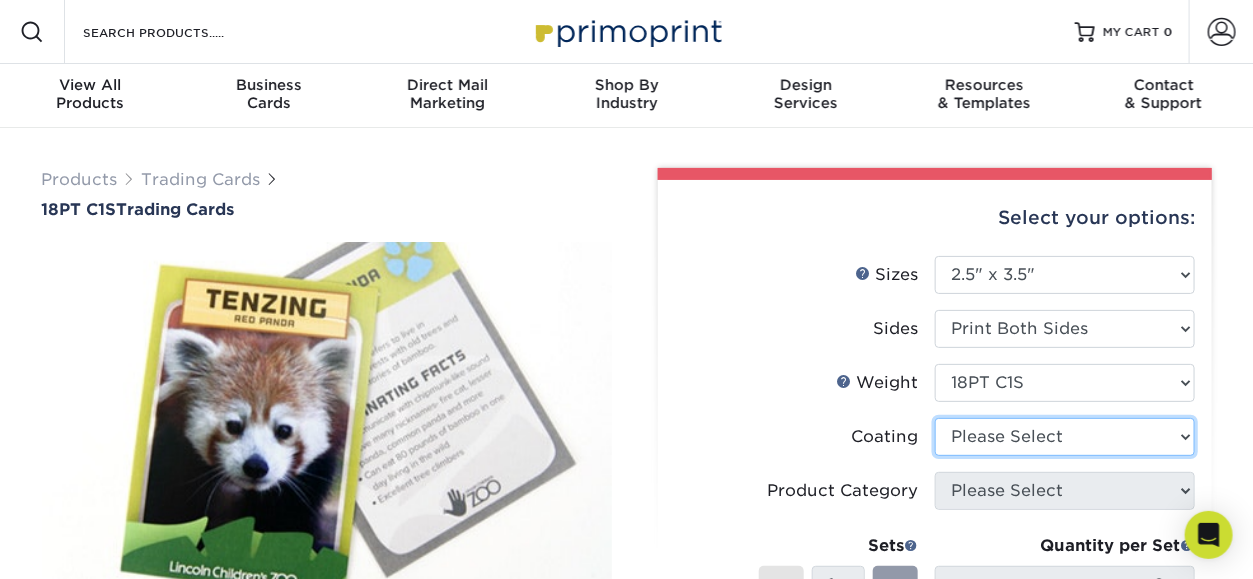 click at bounding box center [1065, 437] 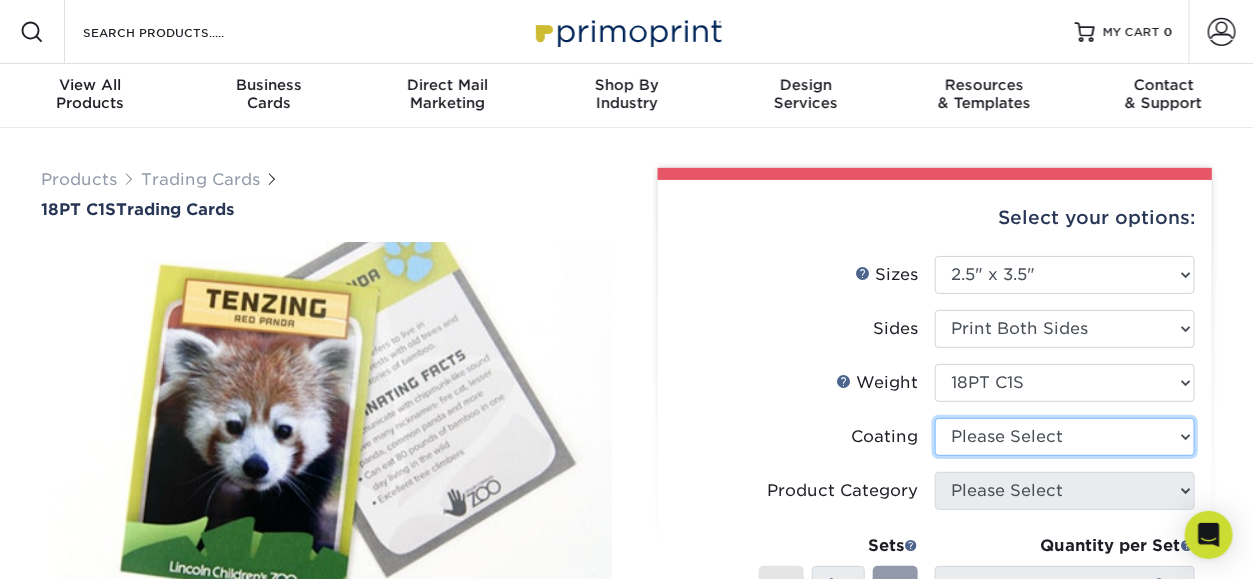 select on "1e8116af-acfc-44b1-83dc-8181aa338834" 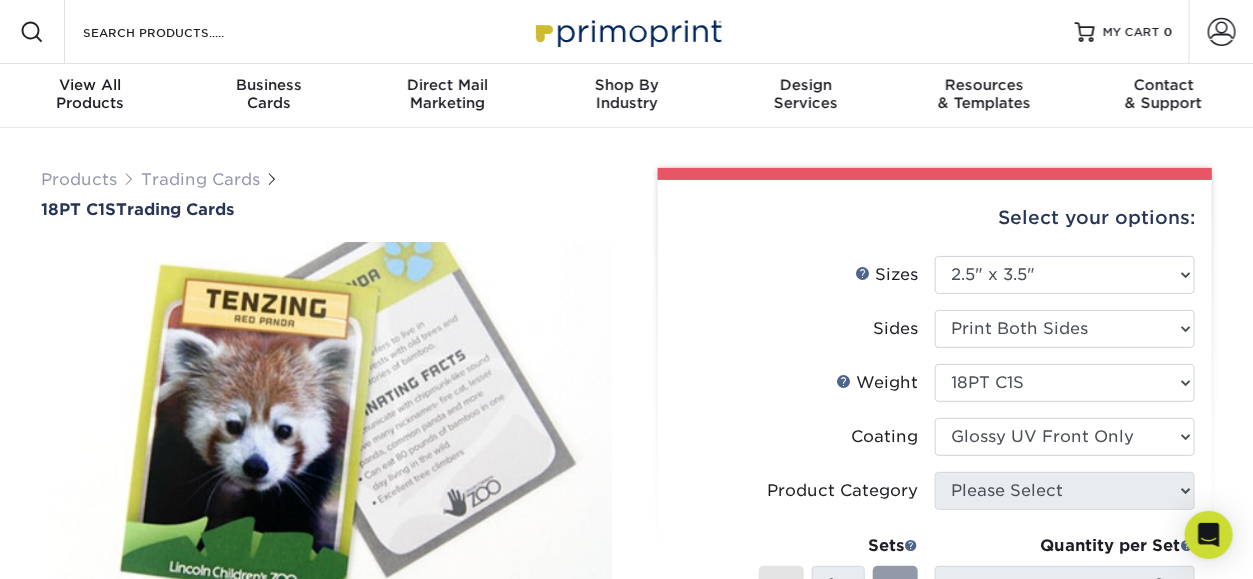 click at bounding box center [1065, 437] 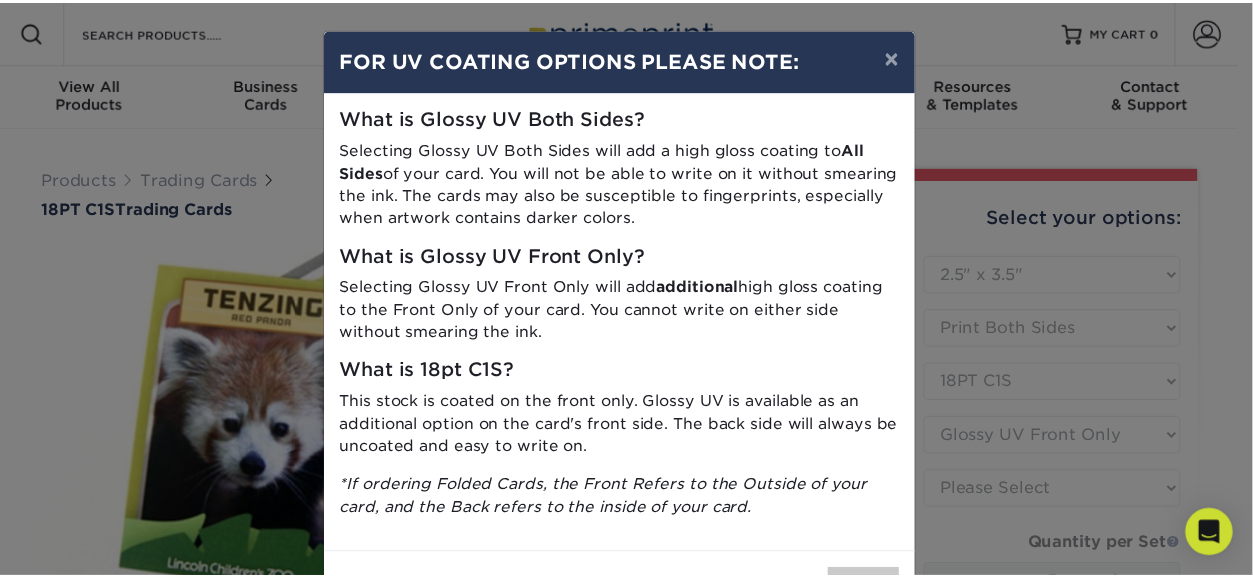 scroll, scrollTop: 72, scrollLeft: 0, axis: vertical 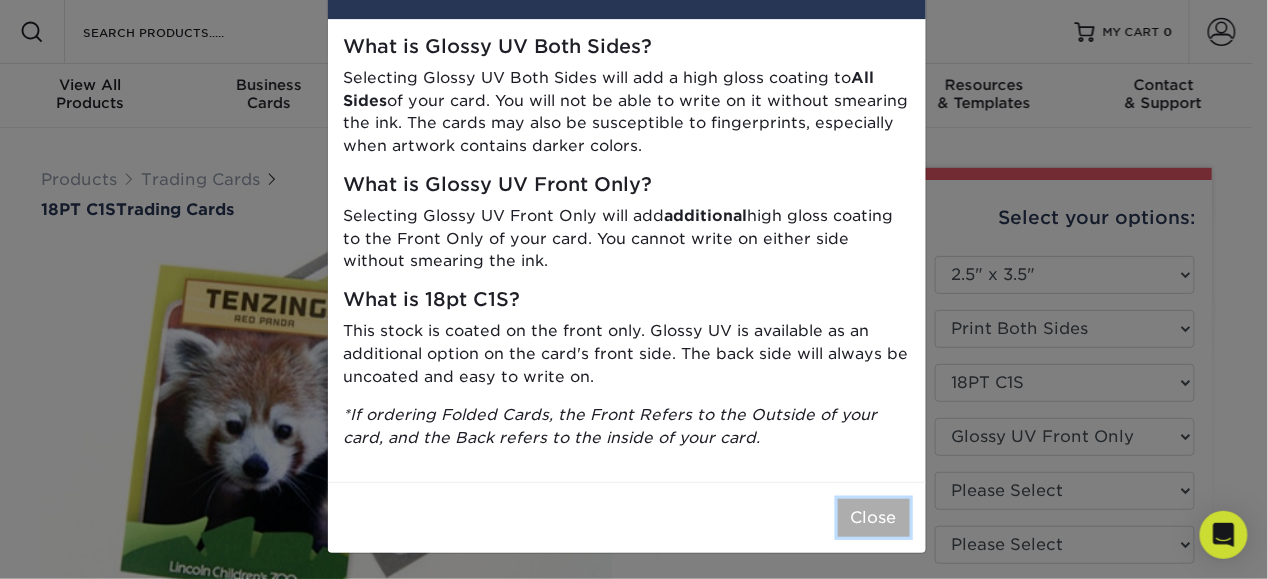 click on "Close" at bounding box center (874, 518) 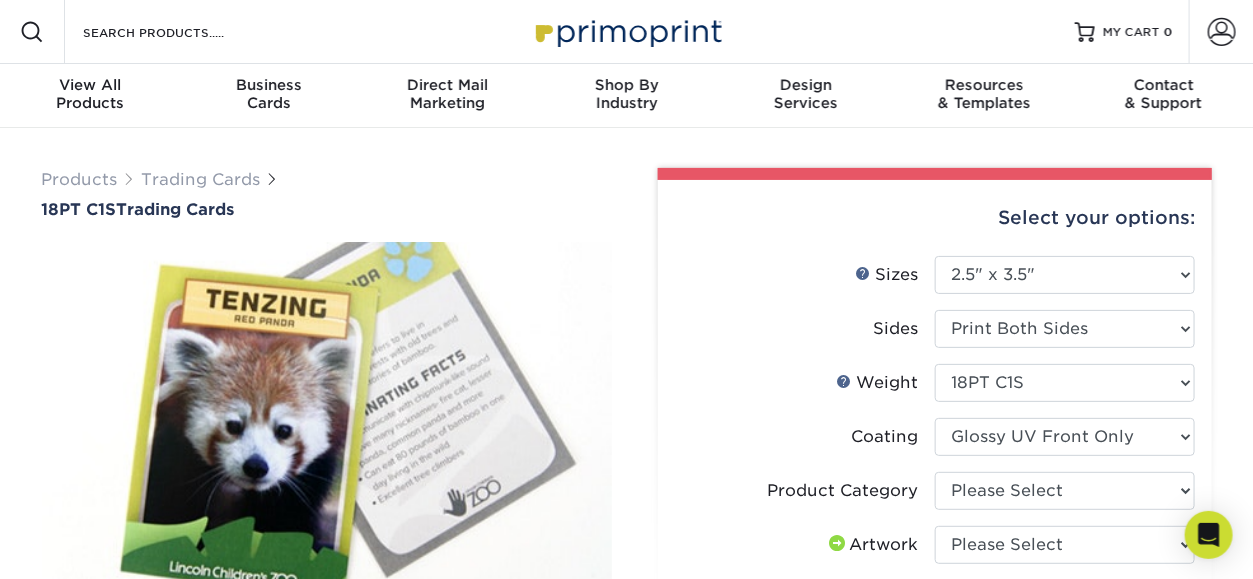 scroll, scrollTop: 200, scrollLeft: 0, axis: vertical 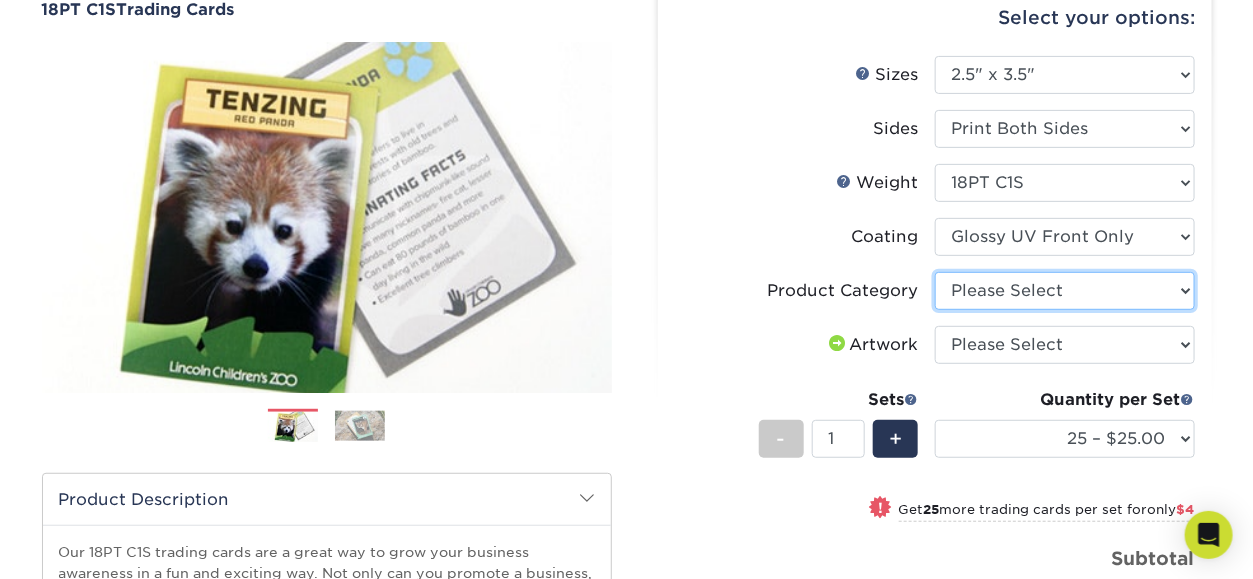 click on "Please Select Trading Cards" at bounding box center [1065, 291] 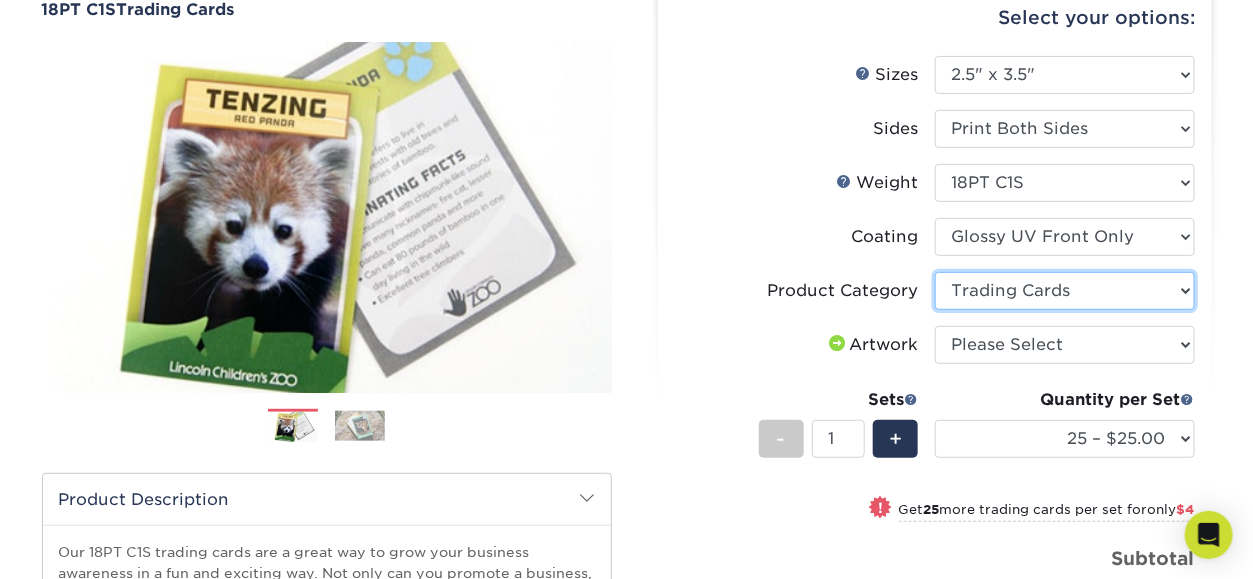 click on "Please Select Trading Cards" at bounding box center (1065, 291) 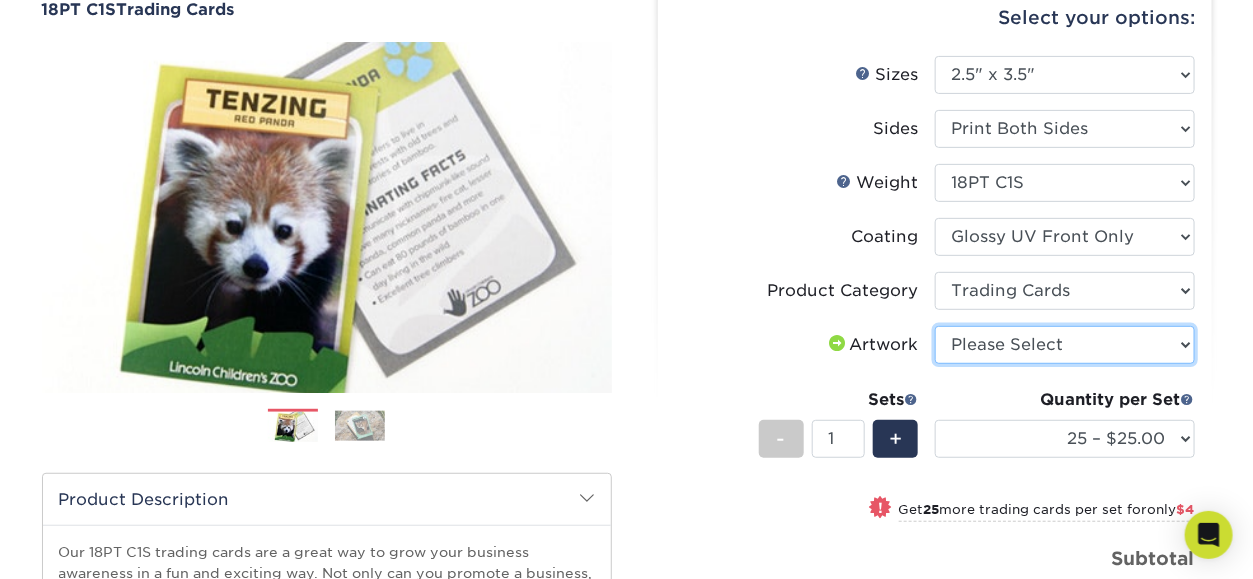 click on "Please Select I will upload files I need a design - $100" at bounding box center [1065, 345] 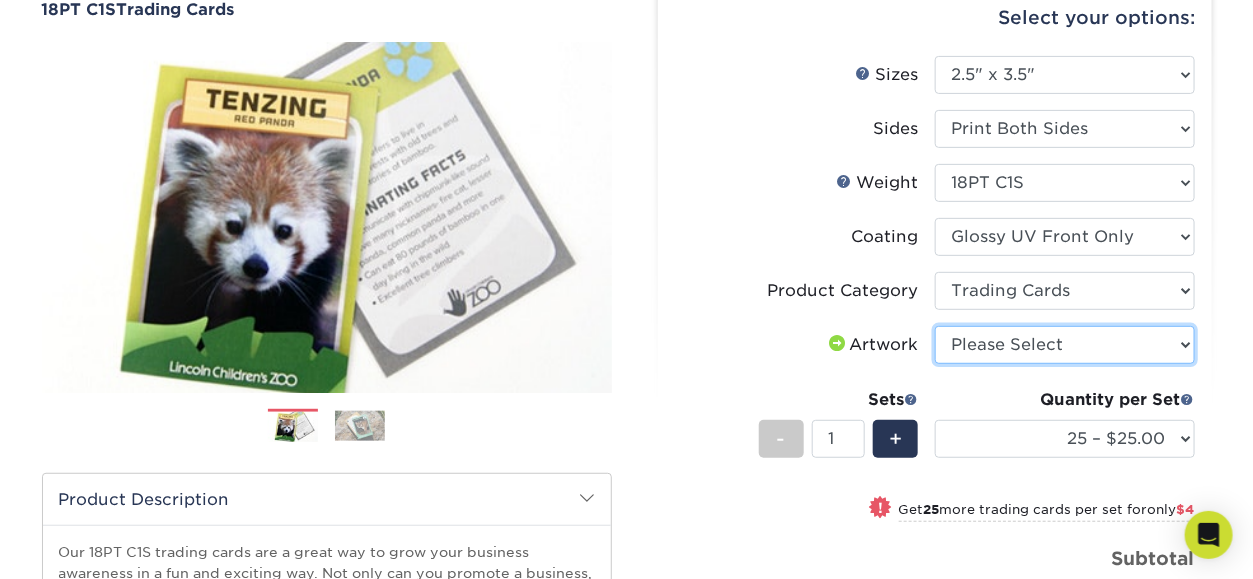 select on "upload" 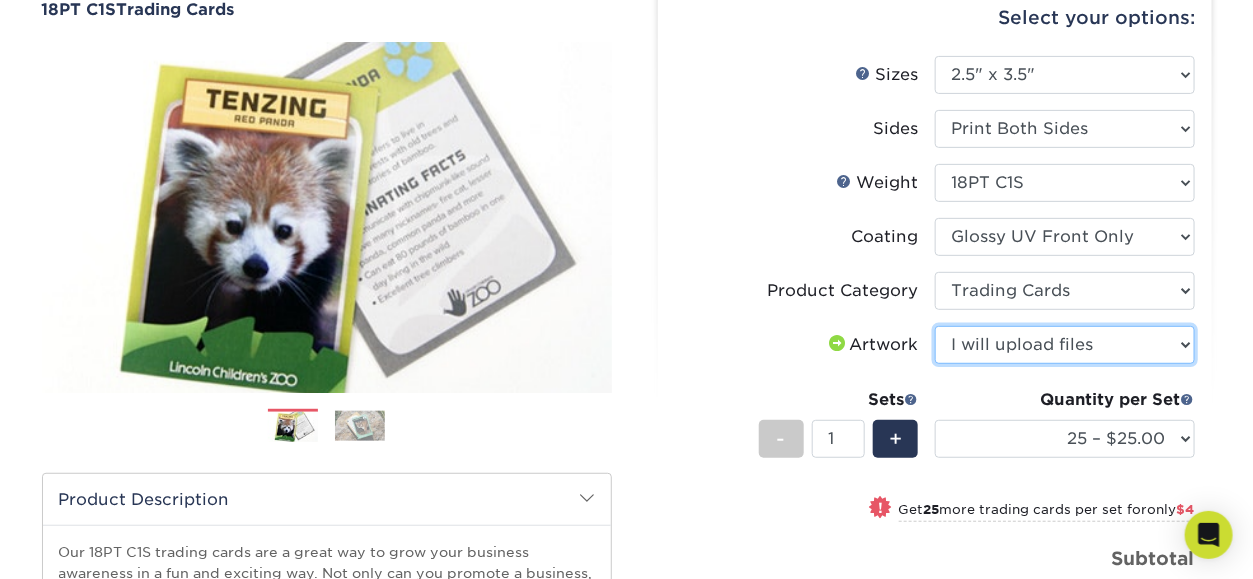 click on "Please Select I will upload files I need a design - $100" at bounding box center [1065, 345] 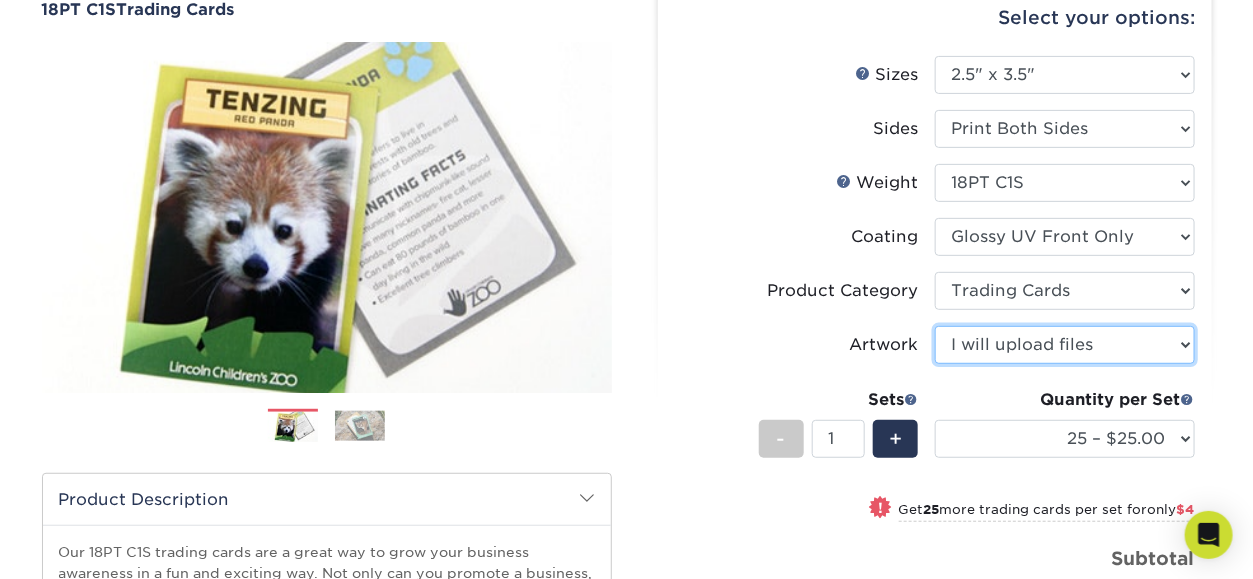 scroll, scrollTop: 300, scrollLeft: 0, axis: vertical 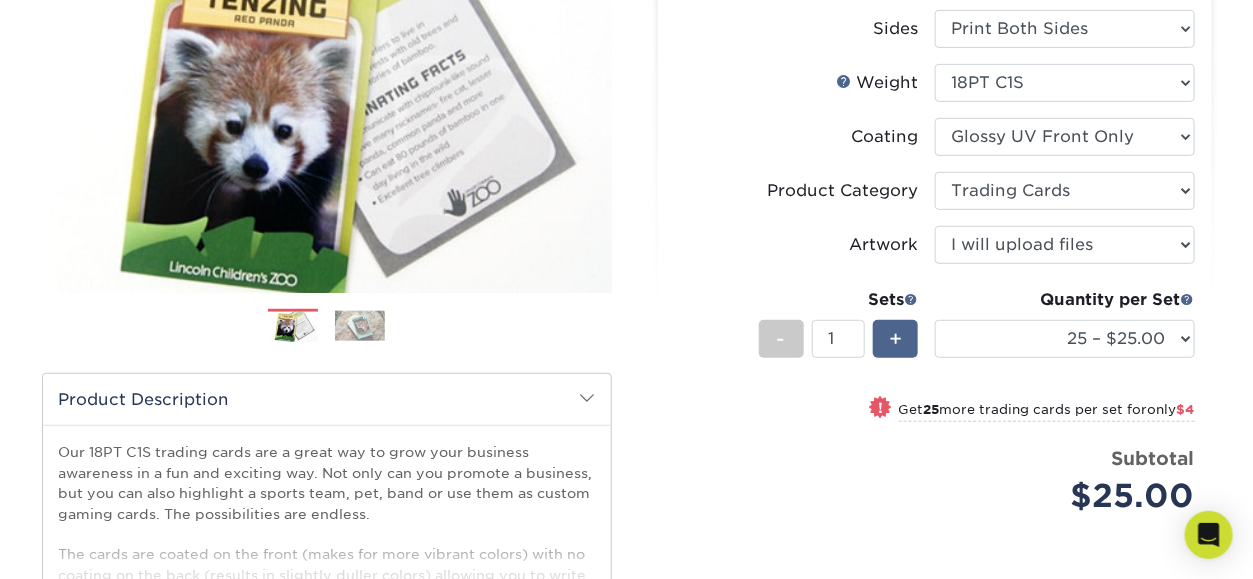 click on "+" at bounding box center [895, 339] 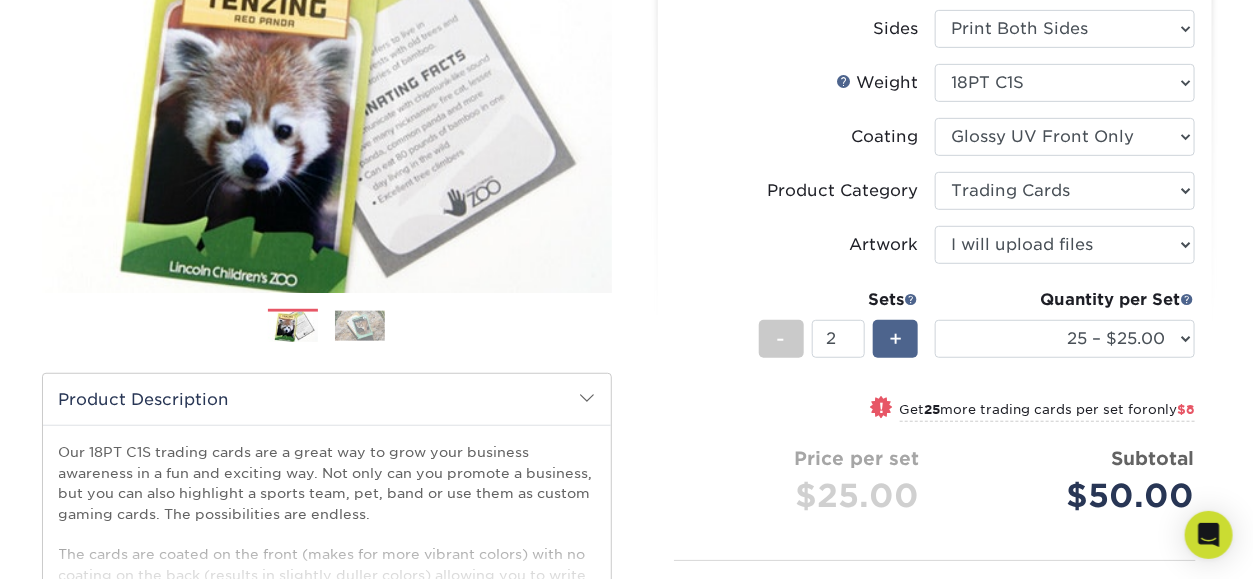 click on "+" at bounding box center (895, 339) 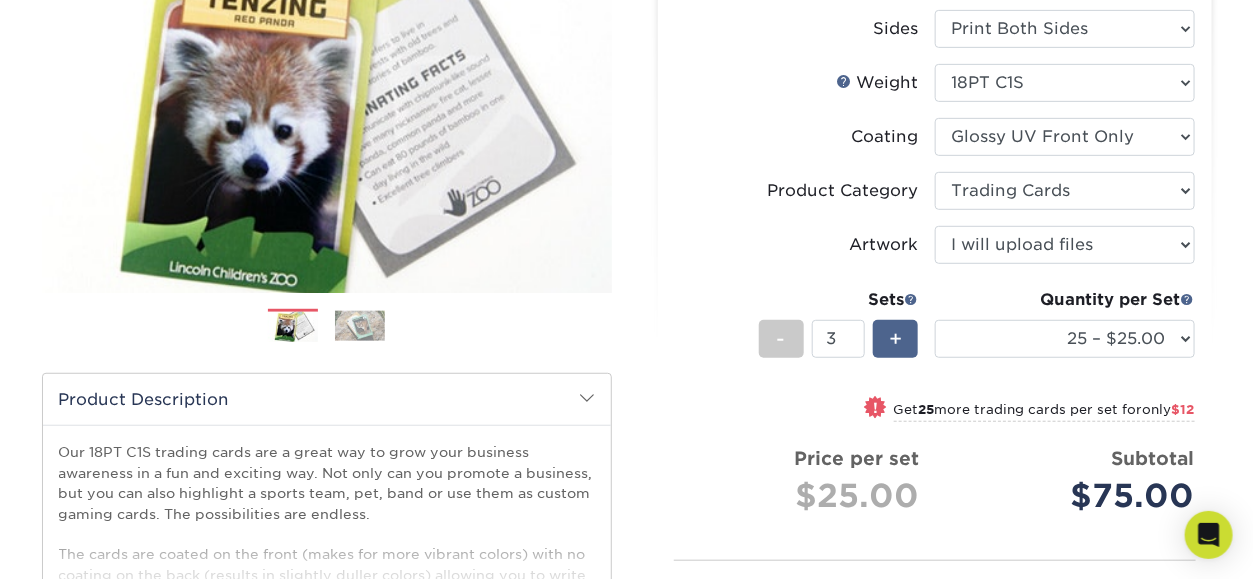click on "+" at bounding box center (895, 339) 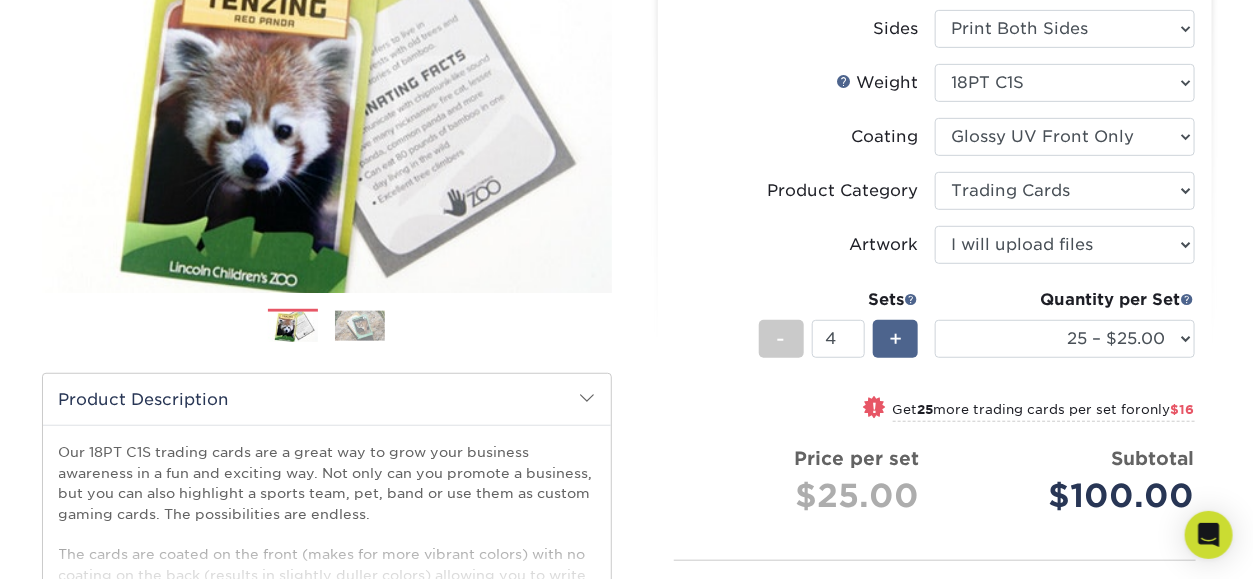 click on "+" at bounding box center [895, 339] 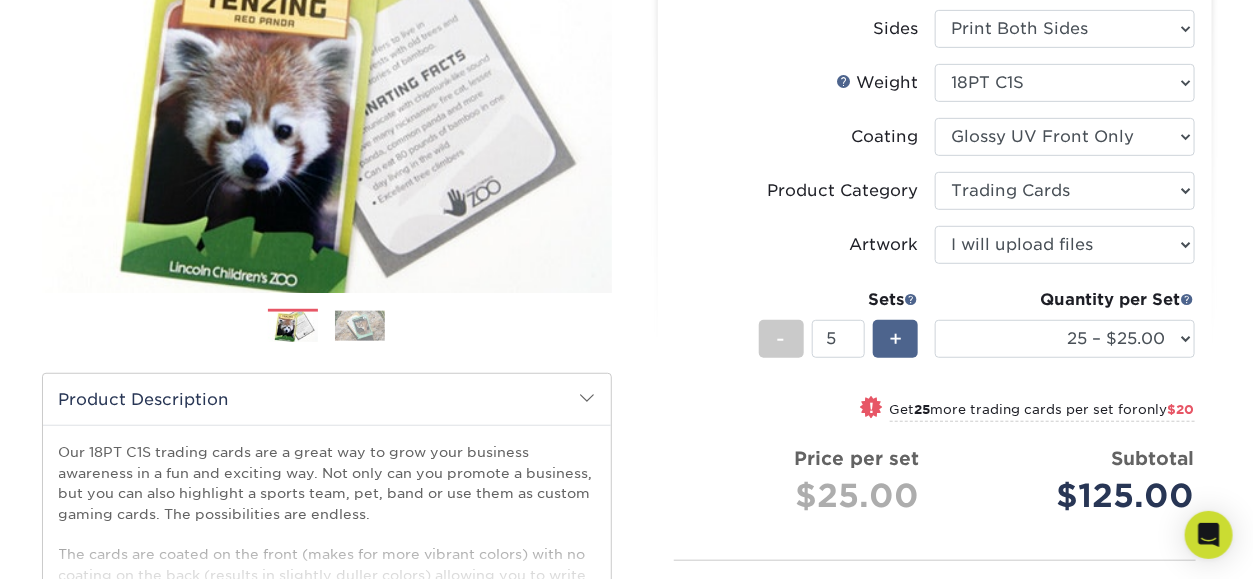 click on "+" at bounding box center [895, 339] 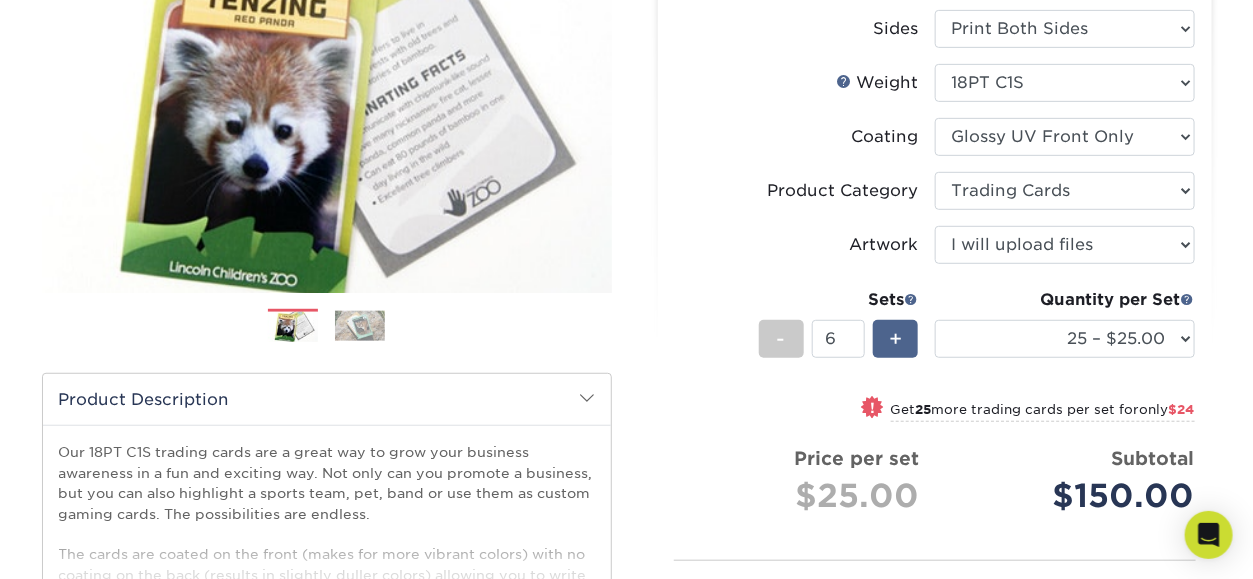 click on "+" at bounding box center (895, 339) 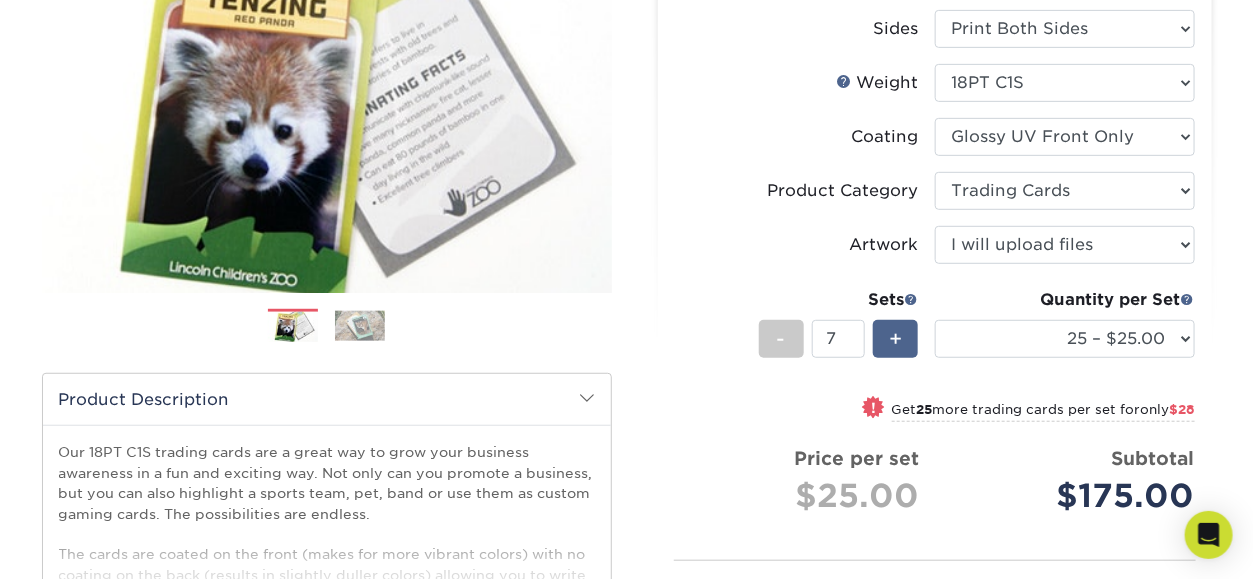 click on "+" at bounding box center (895, 339) 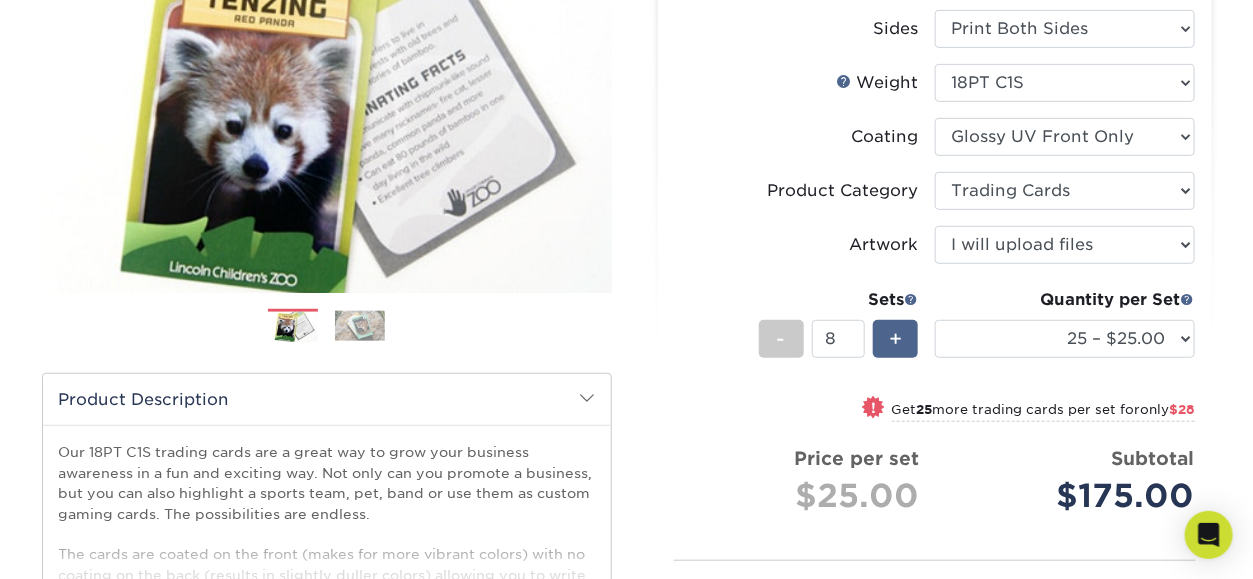 click on "+" at bounding box center (895, 339) 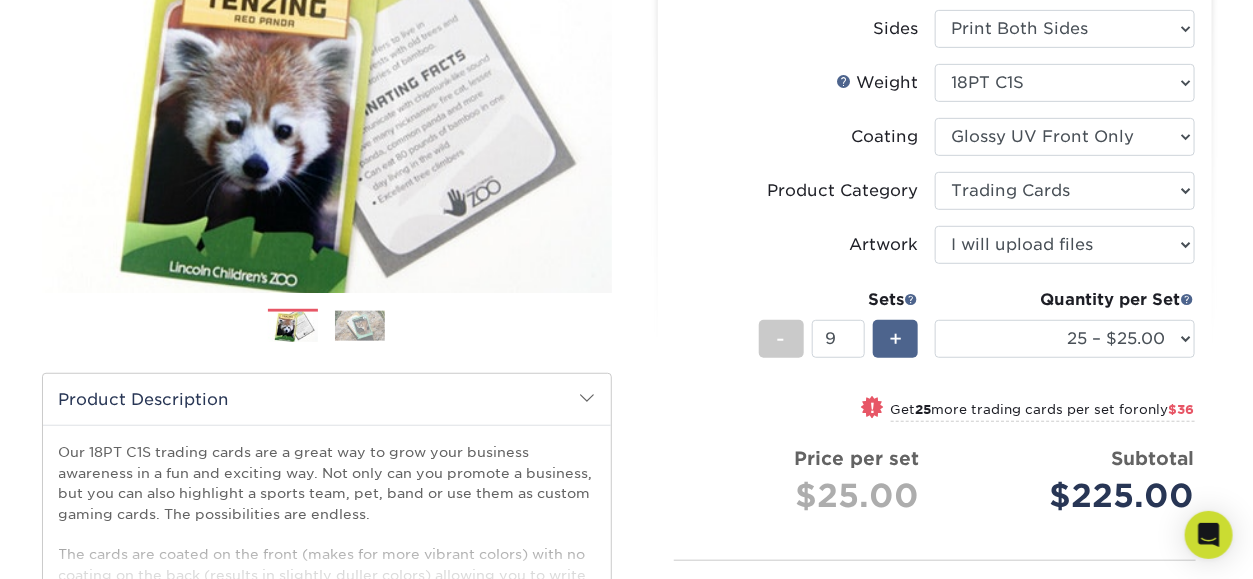 click on "+" at bounding box center [895, 339] 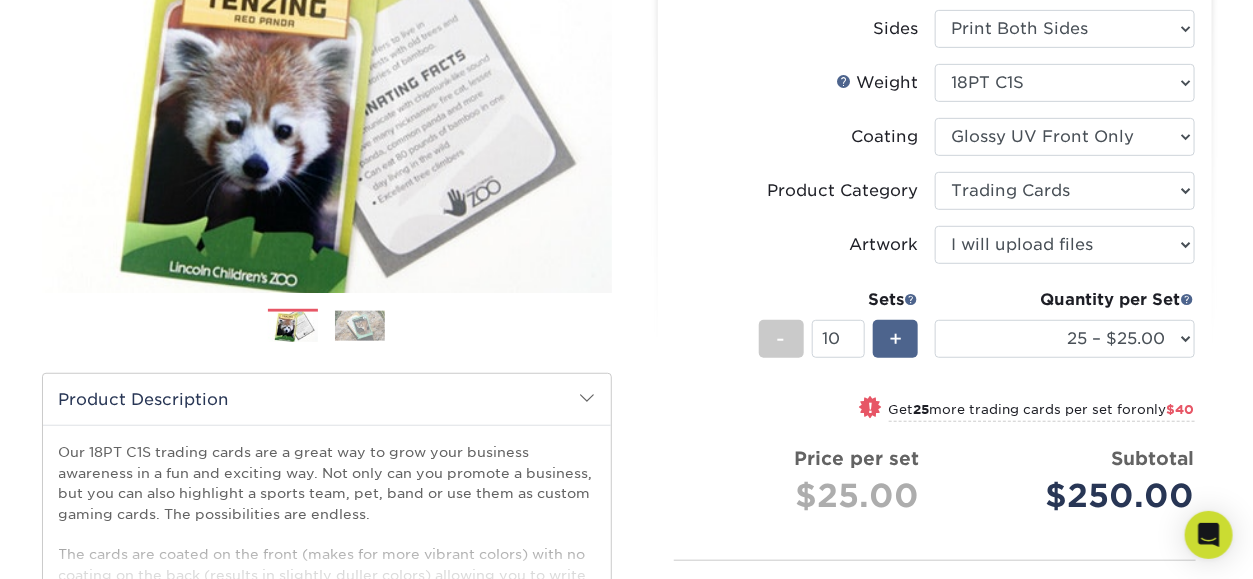 click on "+" at bounding box center (895, 339) 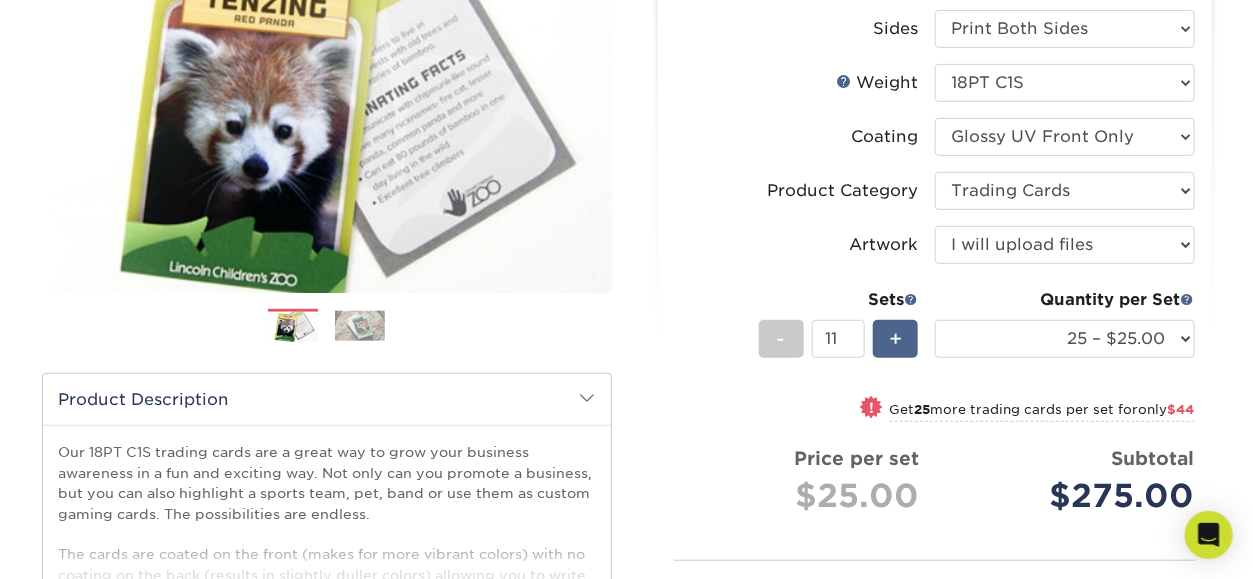 click on "+" at bounding box center (895, 339) 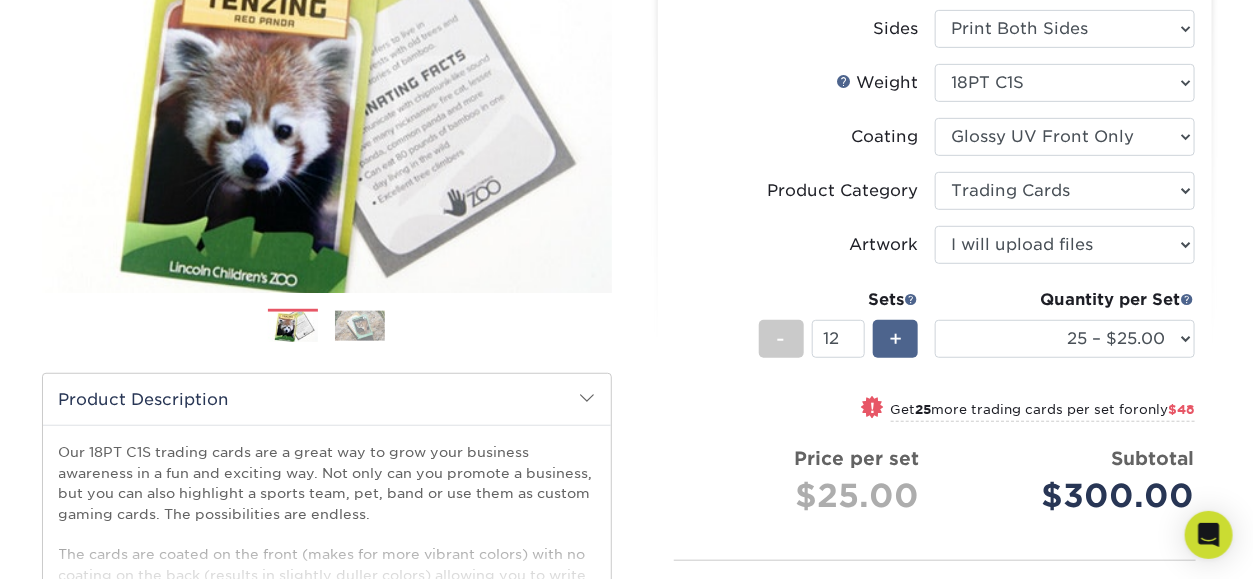click on "+" at bounding box center [895, 339] 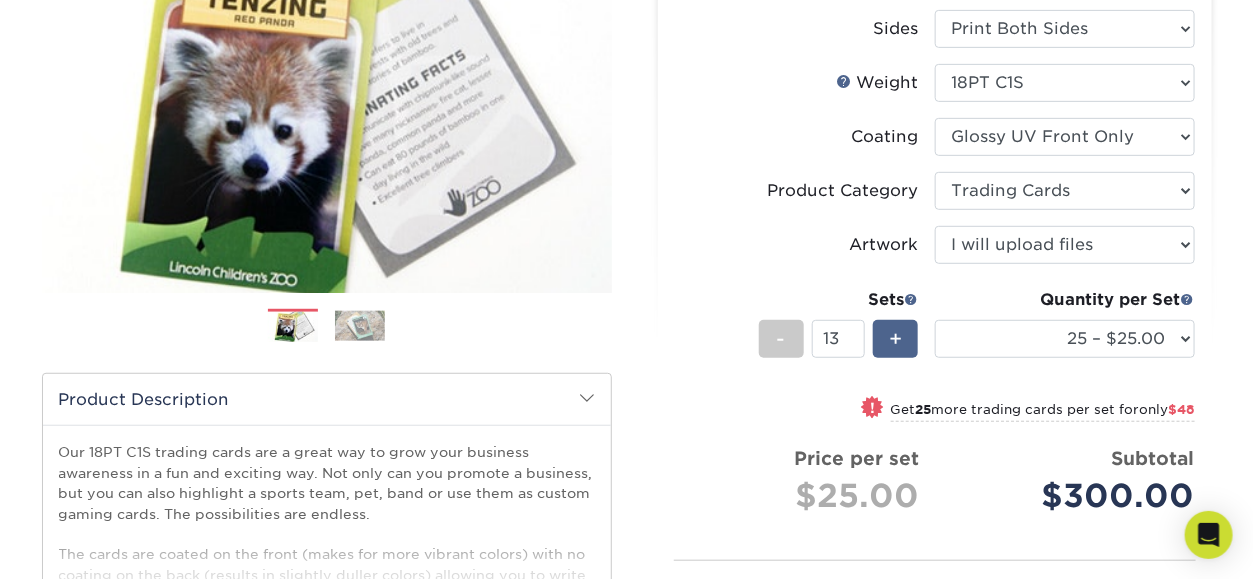 click on "+" at bounding box center [895, 339] 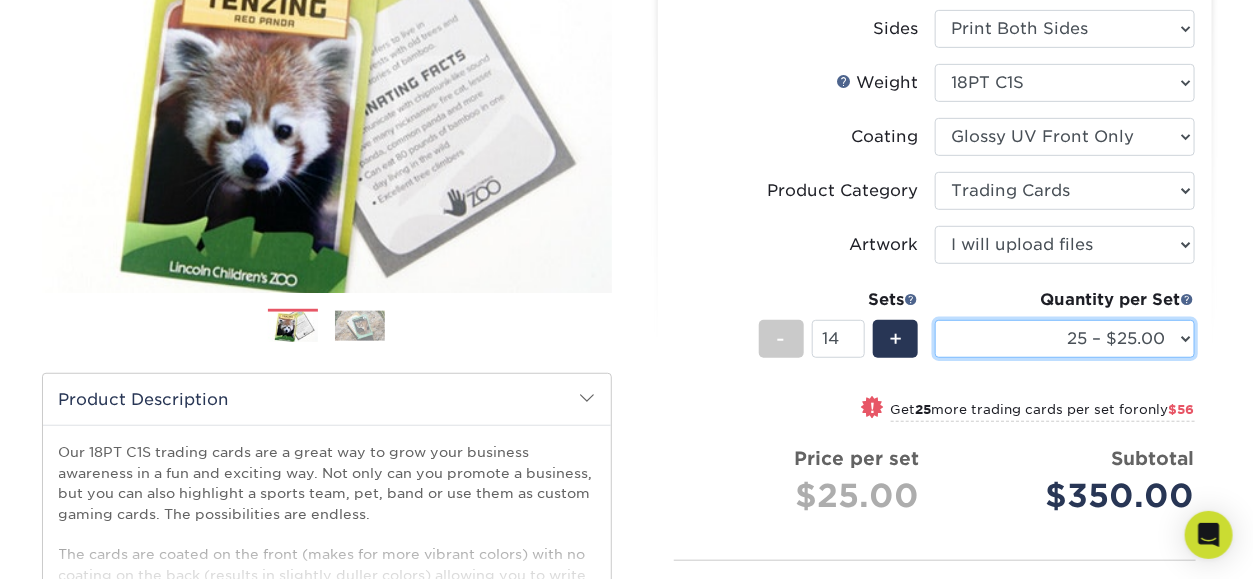 click on "25 – $25.00 50 – $29.00 75 – $37.00 100 – $41.00 250 – $48.00 500 – $58.00 1000 – $78.00 2500 – $155.00 5000 – $212.00 10000 – $413.00 15000 – $611.00 20000 – $813.00 25000 – $994.00" at bounding box center [1065, 339] 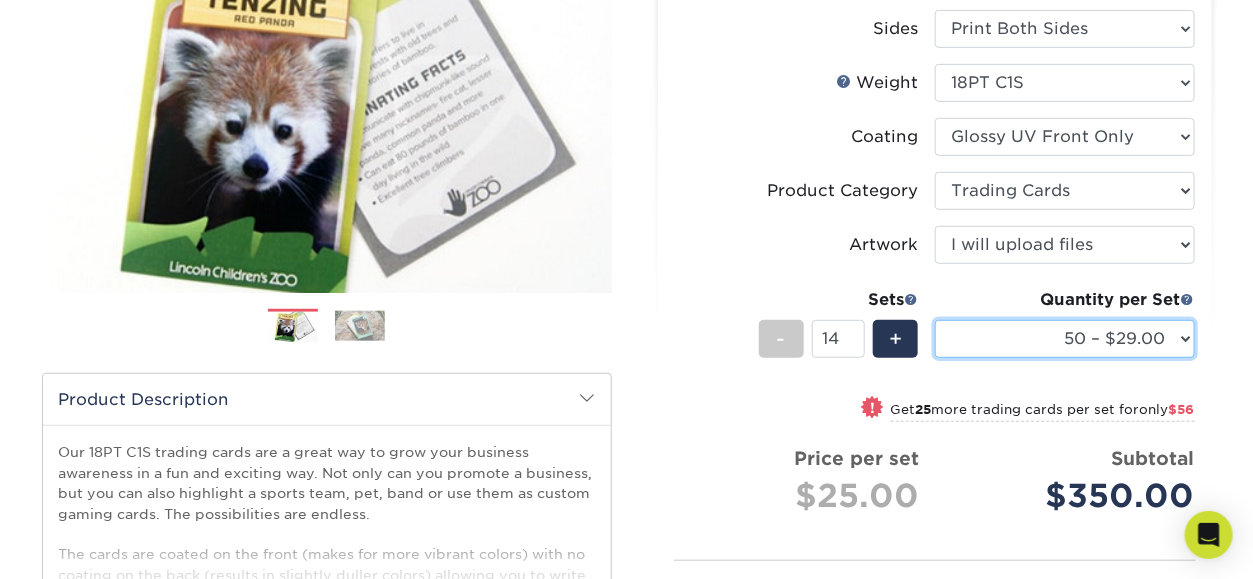 click on "25 – $25.00 50 – $29.00 75 – $37.00 100 – $41.00 250 – $48.00 500 – $58.00 1000 – $78.00 2500 – $155.00 5000 – $212.00 10000 – $413.00 15000 – $611.00 20000 – $813.00 25000 – $994.00" at bounding box center (1065, 339) 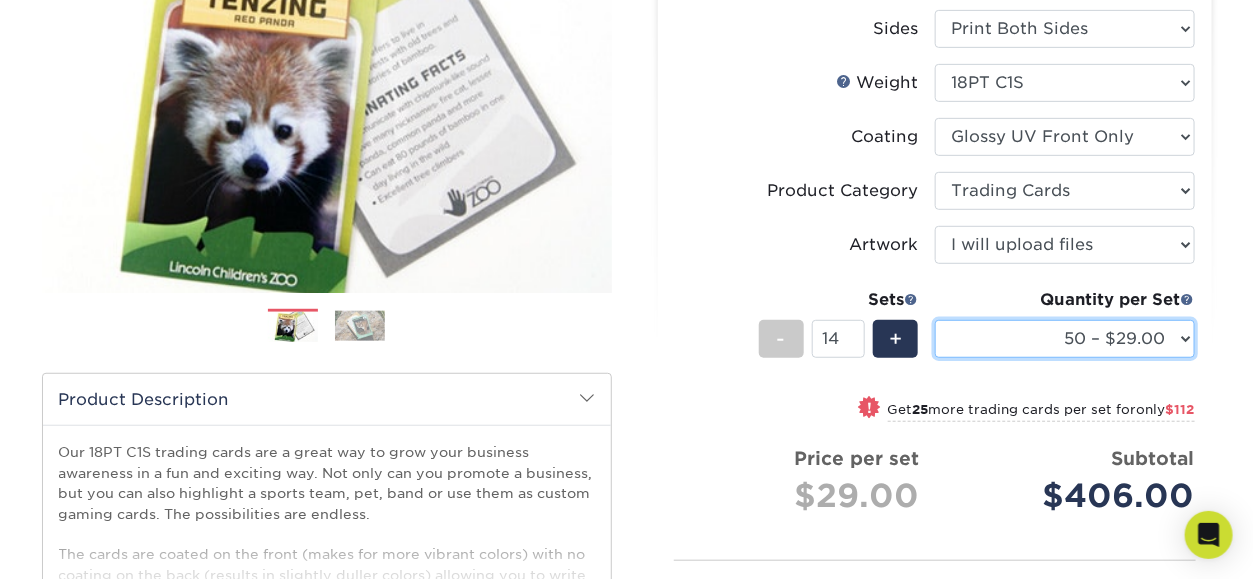 click on "25 – $25.00 50 – $29.00 75 – $37.00 100 – $41.00 250 – $48.00 500 – $58.00 1000 – $78.00 2500 – $155.00 5000 – $212.00 10000 – $413.00 15000 – $611.00 20000 – $813.00 25000 – $994.00" at bounding box center (1065, 339) 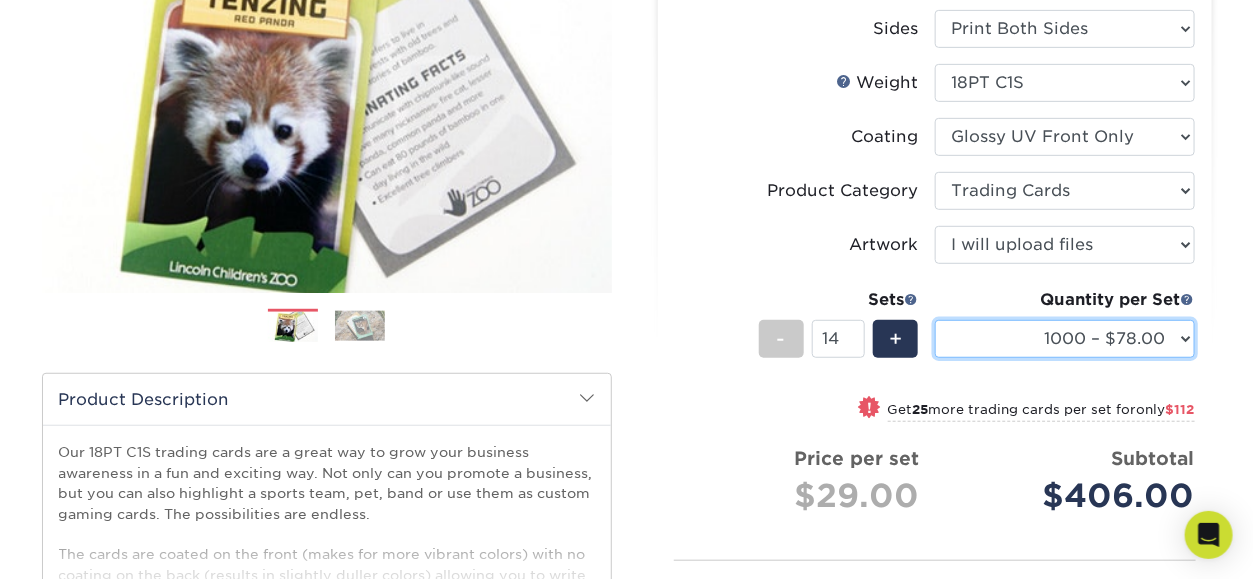 click on "25 – $25.00 50 – $29.00 75 – $37.00 100 – $41.00 250 – $48.00 500 – $58.00 1000 – $78.00 2500 – $155.00 5000 – $212.00 10000 – $413.00 15000 – $611.00 20000 – $813.00 25000 – $994.00" at bounding box center (1065, 339) 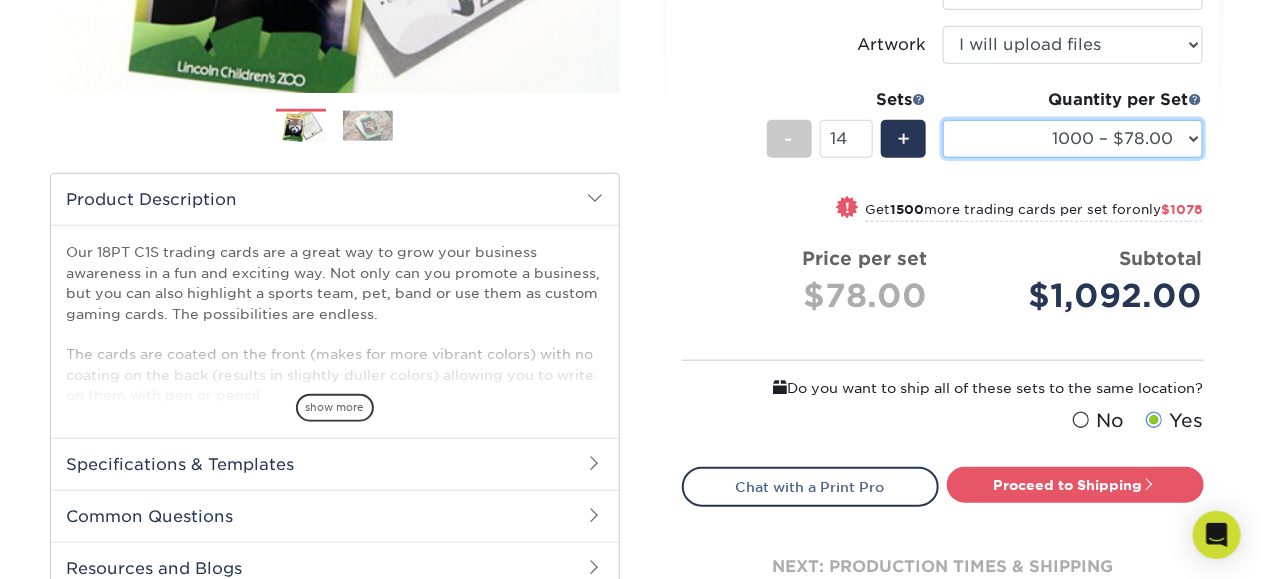 scroll, scrollTop: 400, scrollLeft: 0, axis: vertical 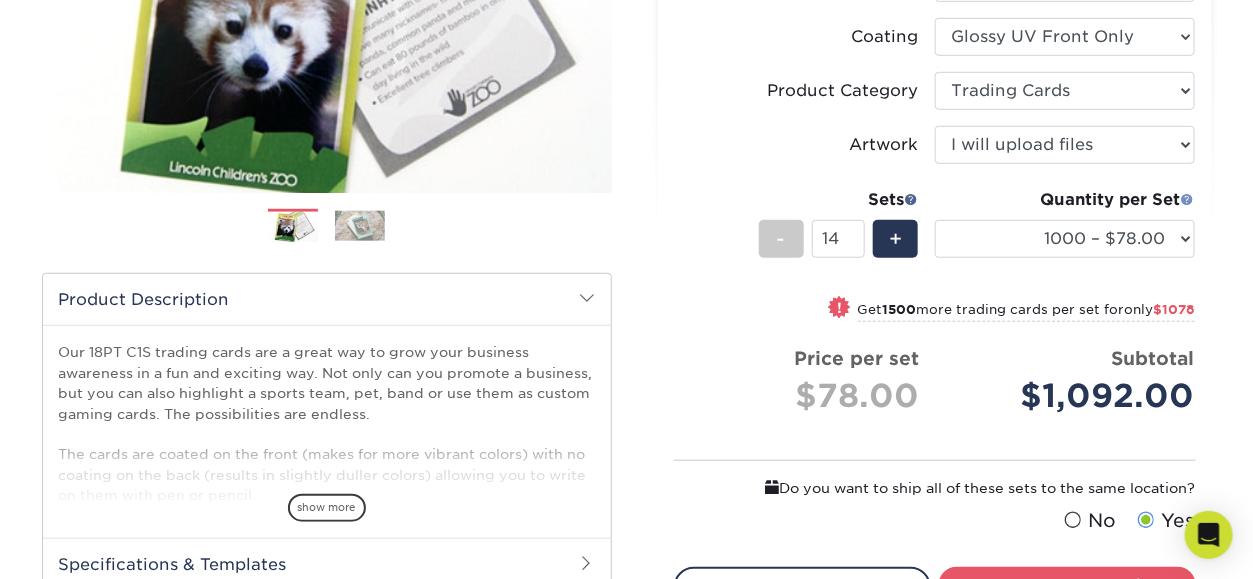 click at bounding box center (1188, 199) 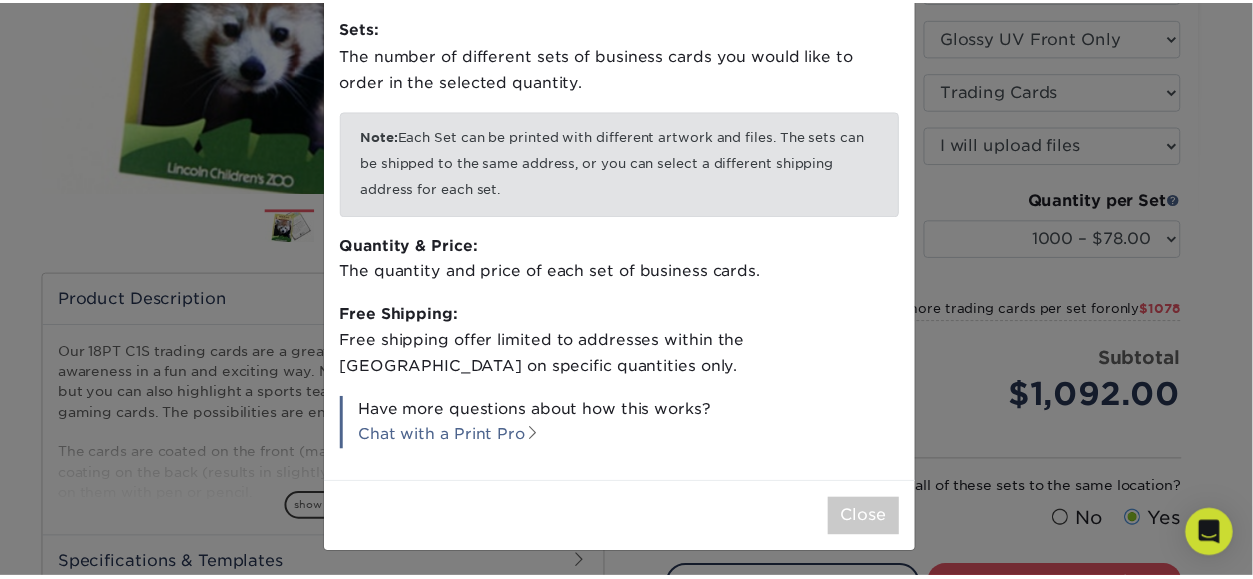 scroll, scrollTop: 0, scrollLeft: 0, axis: both 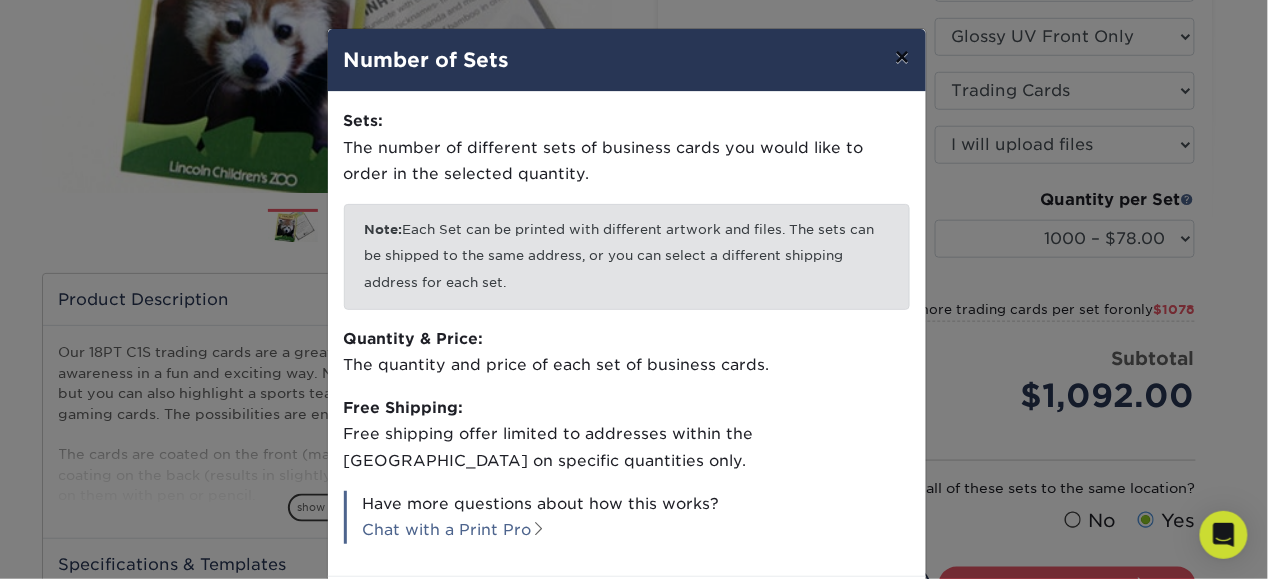 click on "×" at bounding box center [902, 57] 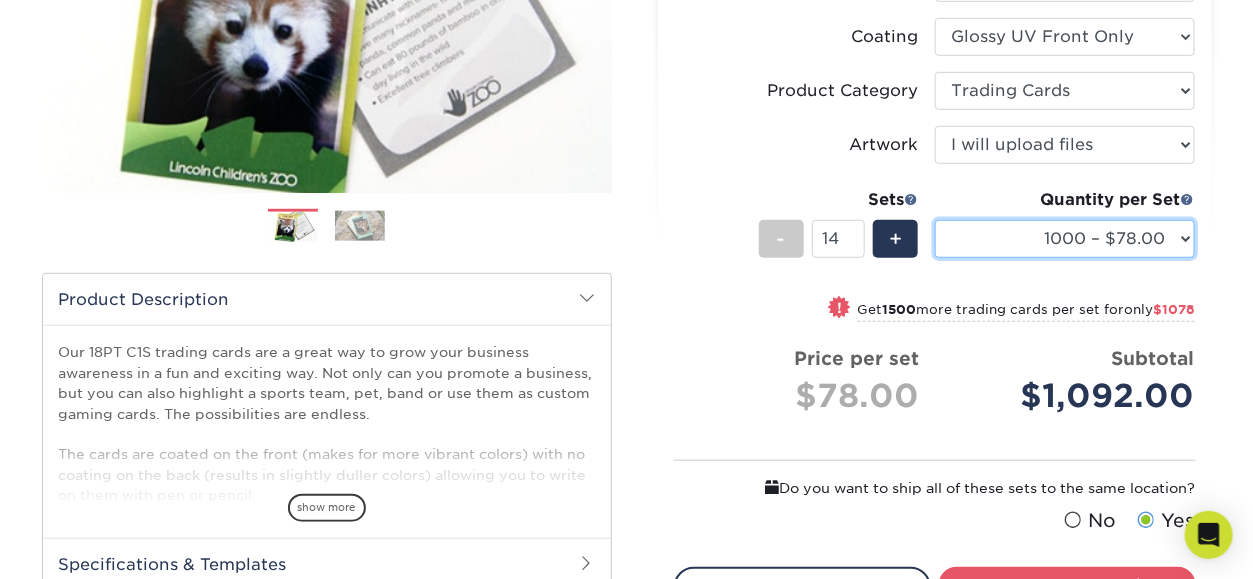 click on "25 – $25.00 50 – $29.00 75 – $37.00 100 – $41.00 250 – $48.00 500 – $58.00 1000 – $78.00 2500 – $155.00 5000 – $212.00 10000 – $413.00 15000 – $611.00 20000 – $813.00 25000 – $994.00" at bounding box center (1065, 239) 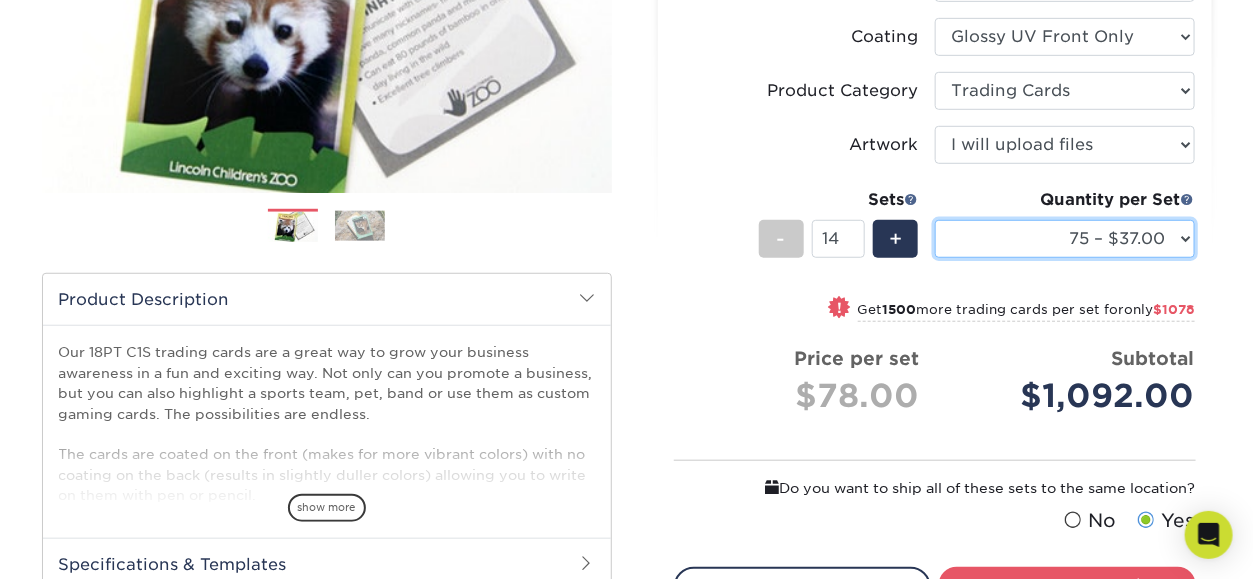 click on "25 – $25.00 50 – $29.00 75 – $37.00 100 – $41.00 250 – $48.00 500 – $58.00 1000 – $78.00 2500 – $155.00 5000 – $212.00 10000 – $413.00 15000 – $611.00 20000 – $813.00 25000 – $994.00" at bounding box center (1065, 239) 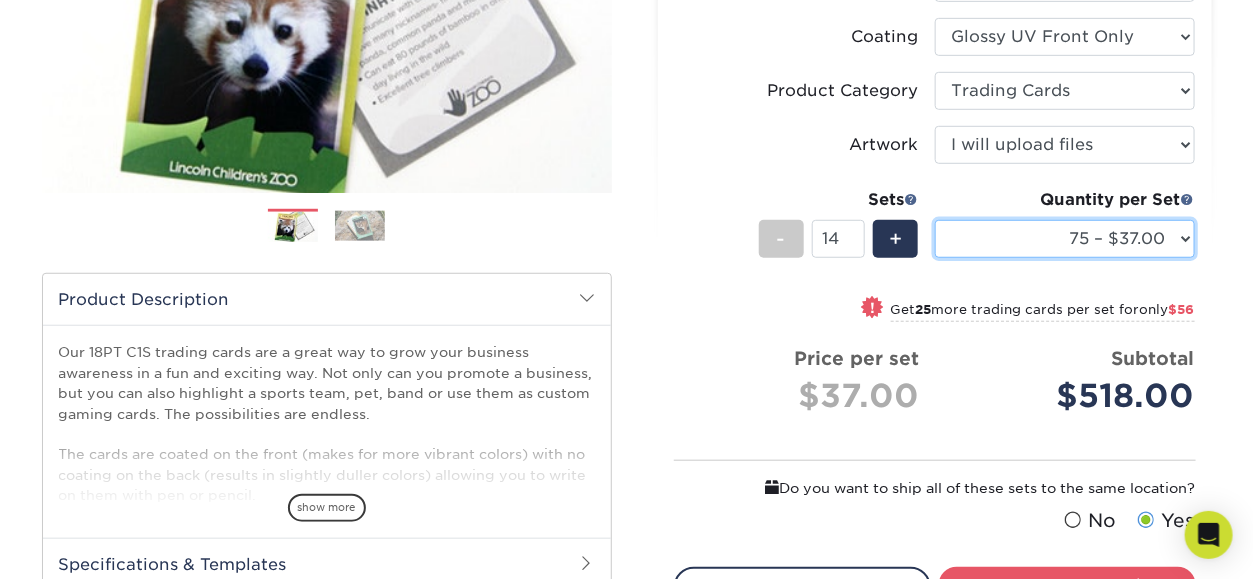 click on "25 – $25.00 50 – $29.00 75 – $37.00 100 – $41.00 250 – $48.00 500 – $58.00 1000 – $78.00 2500 – $155.00 5000 – $212.00 10000 – $413.00 15000 – $611.00 20000 – $813.00 25000 – $994.00" at bounding box center (1065, 239) 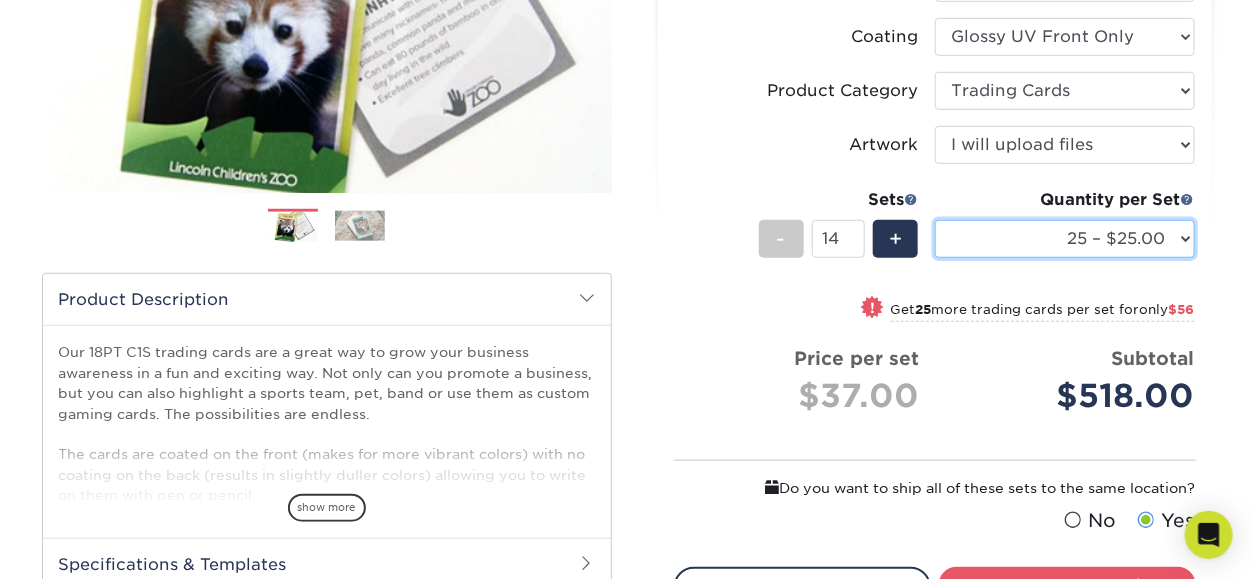 click on "25 – $25.00 50 – $29.00 75 – $37.00 100 – $41.00 250 – $48.00 500 – $58.00 1000 – $78.00 2500 – $155.00 5000 – $212.00 10000 – $413.00 15000 – $611.00 20000 – $813.00 25000 – $994.00" at bounding box center [1065, 239] 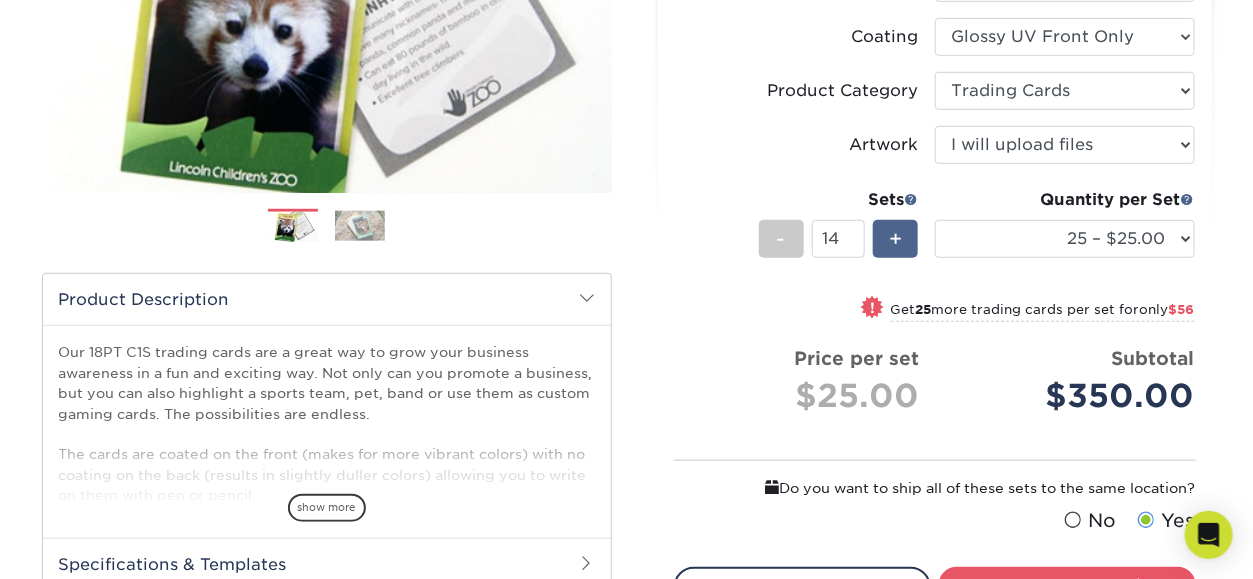click on "+" at bounding box center (895, 239) 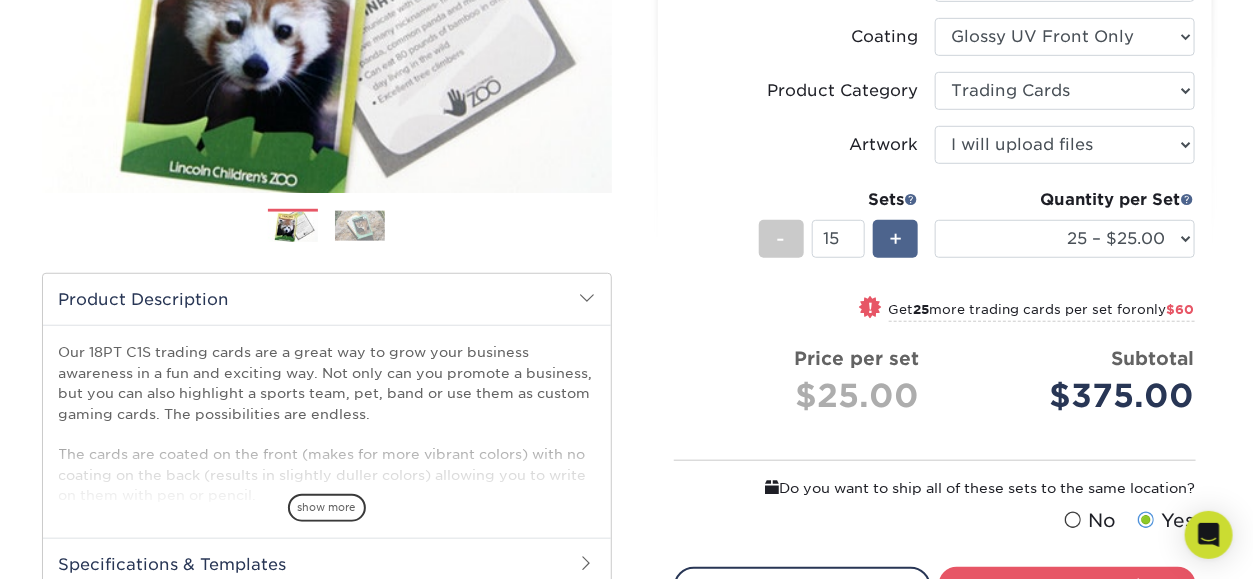 click on "+" at bounding box center (895, 239) 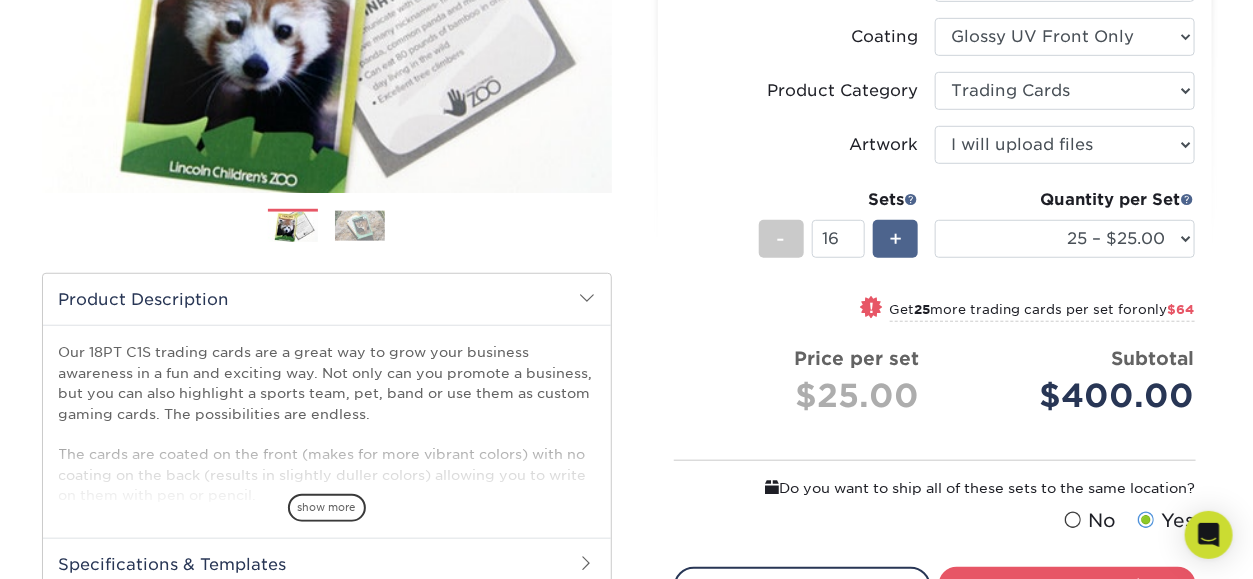 click on "+" at bounding box center (895, 239) 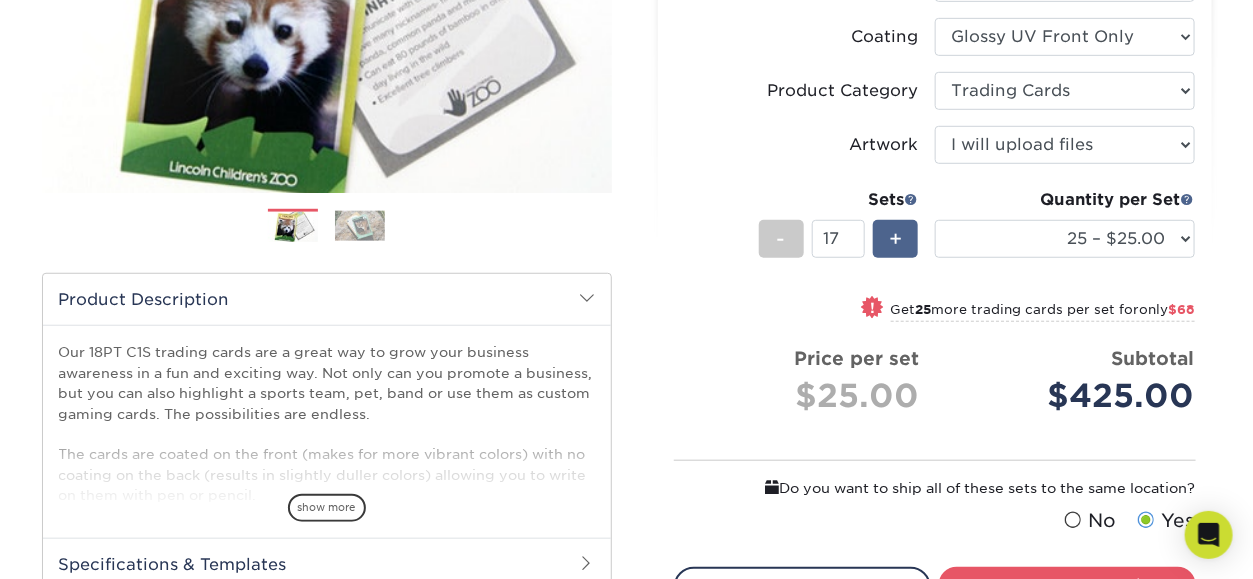 click on "+" at bounding box center (895, 239) 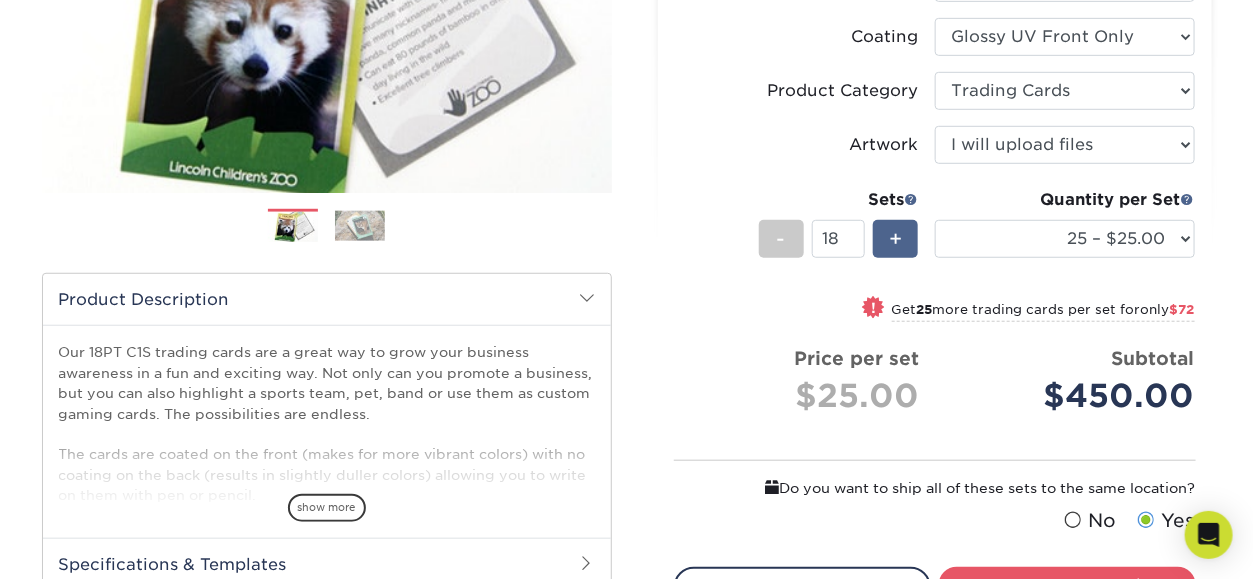 click on "+" at bounding box center [895, 239] 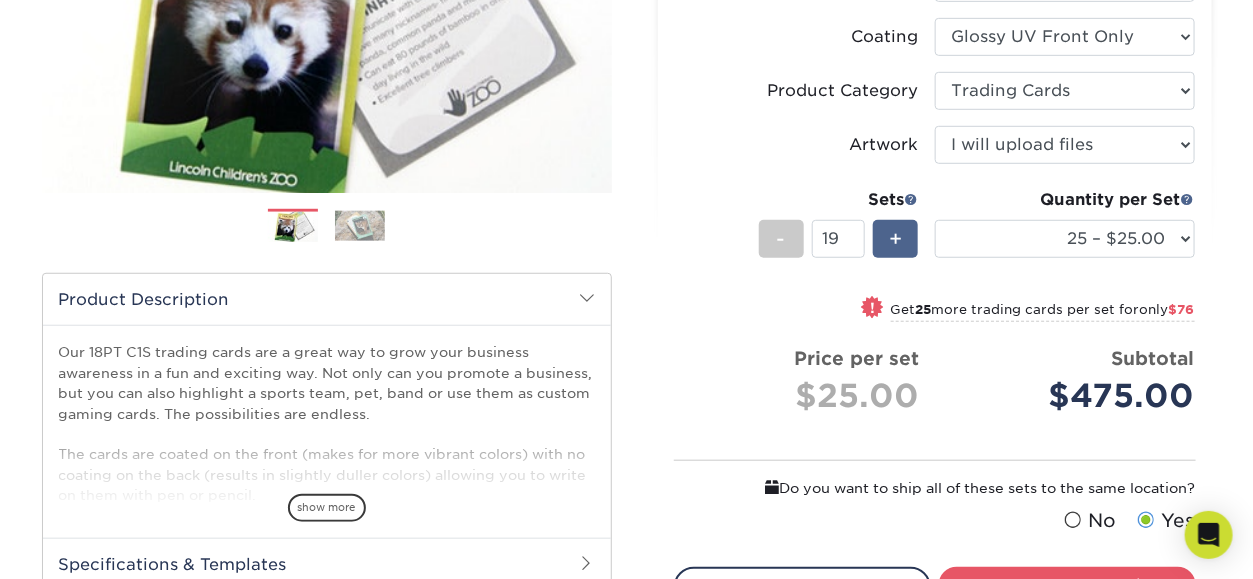 click on "+" at bounding box center (895, 239) 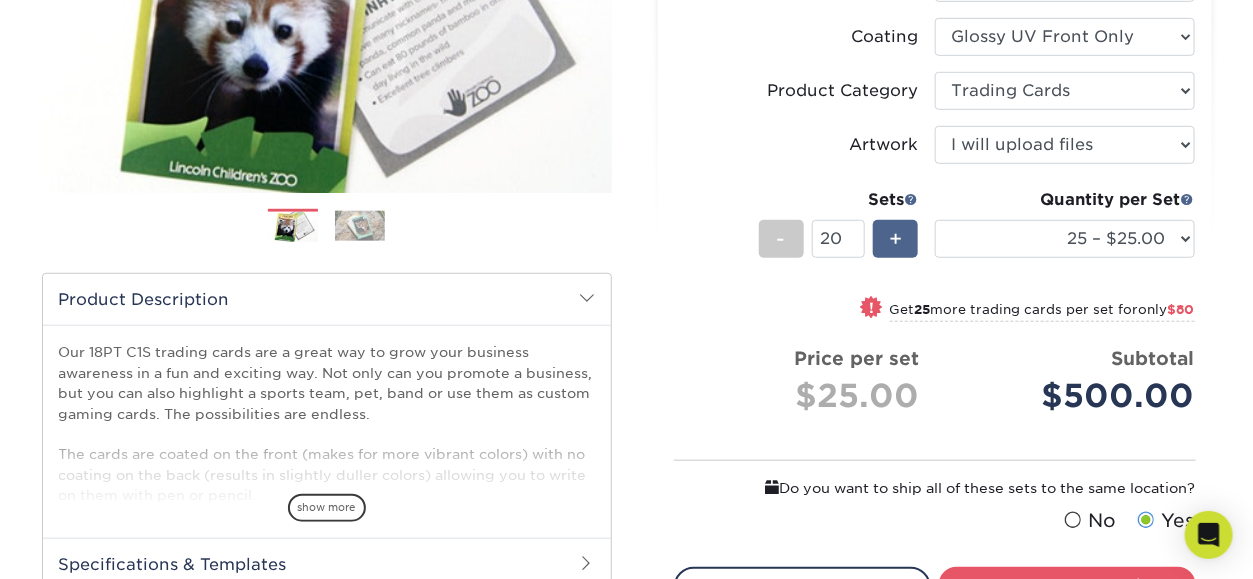 click on "+" at bounding box center [895, 239] 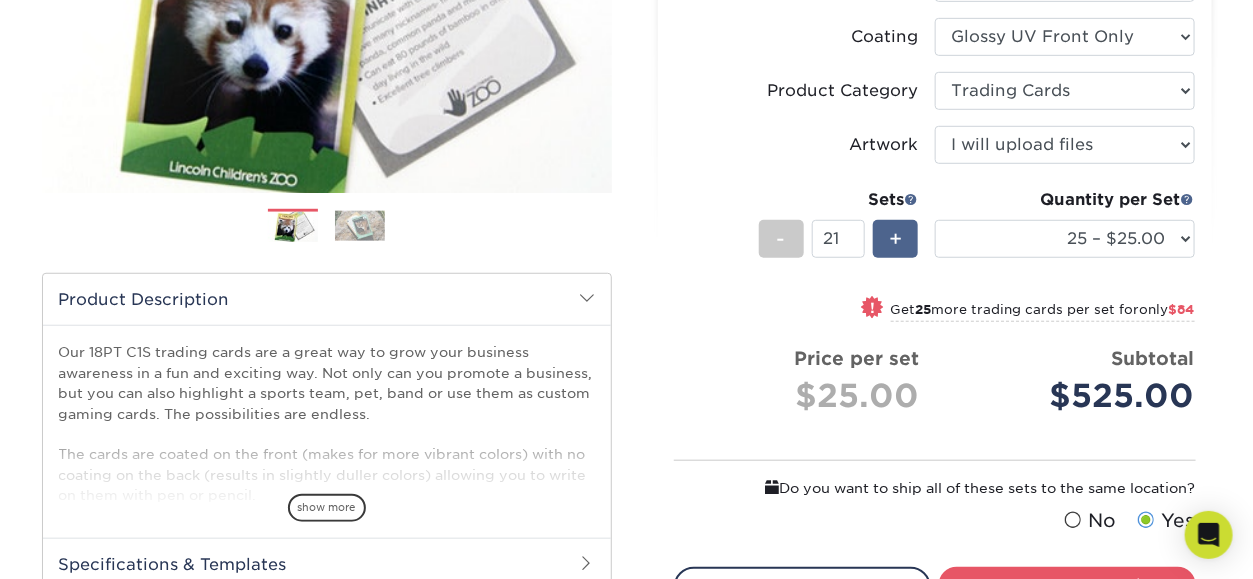 click on "+" at bounding box center (895, 239) 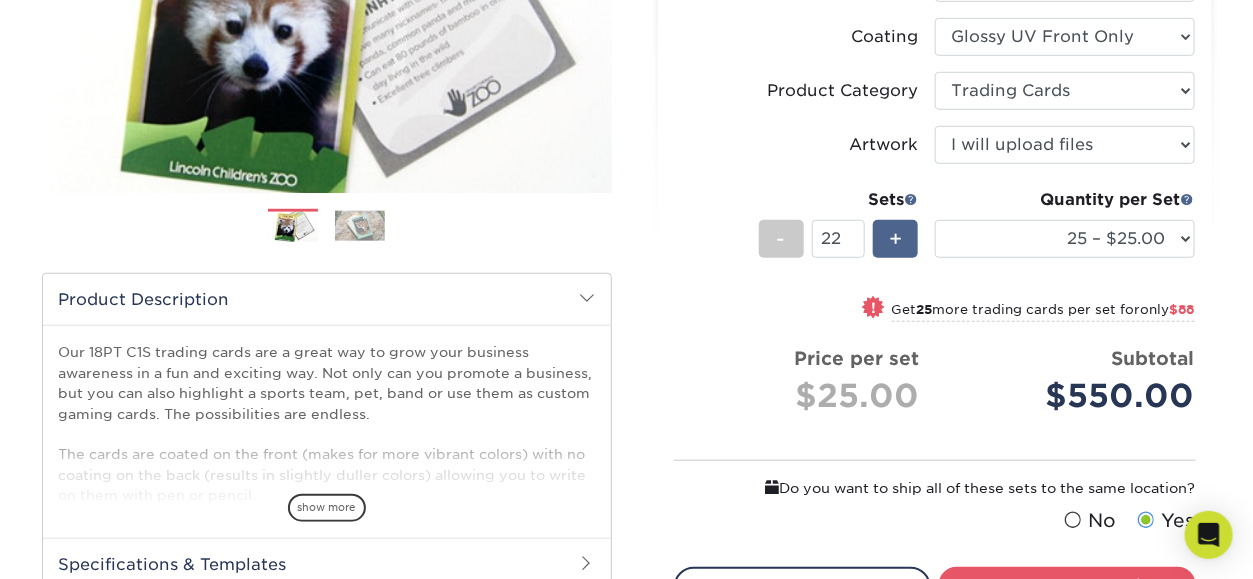 click on "+" at bounding box center (895, 239) 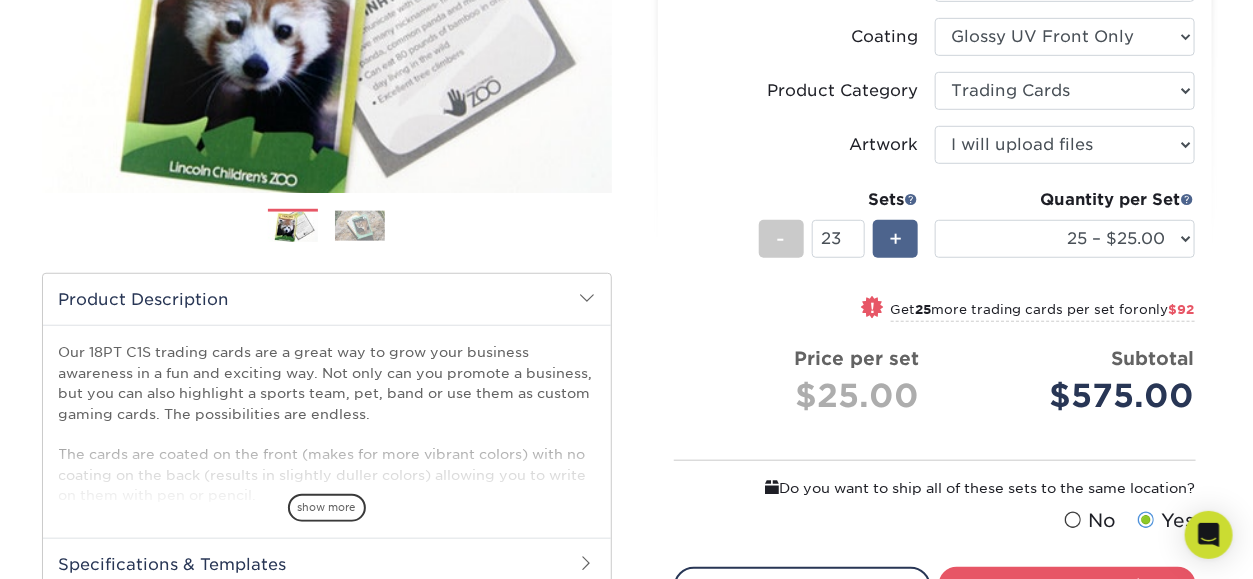 click on "+" at bounding box center (895, 239) 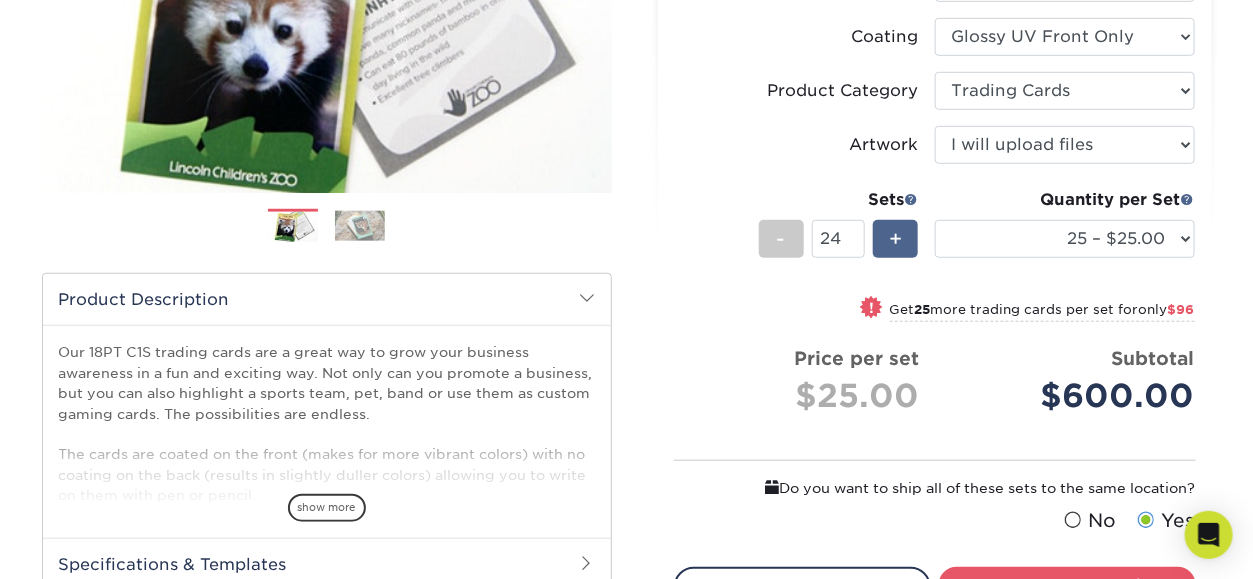 click on "+" at bounding box center [895, 239] 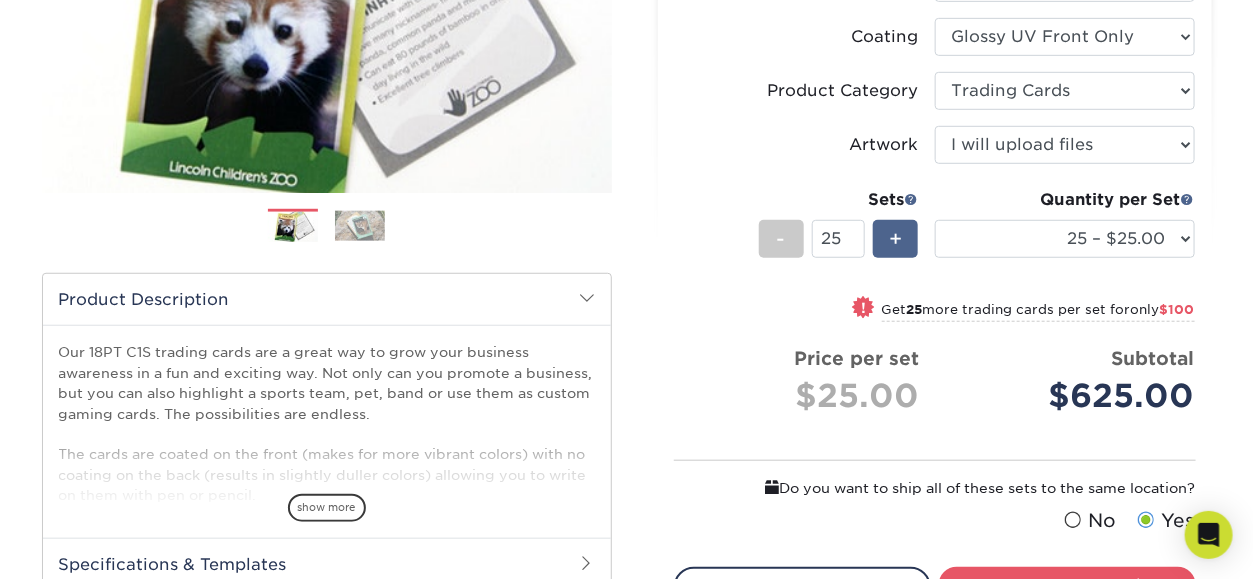 click on "+" at bounding box center [895, 239] 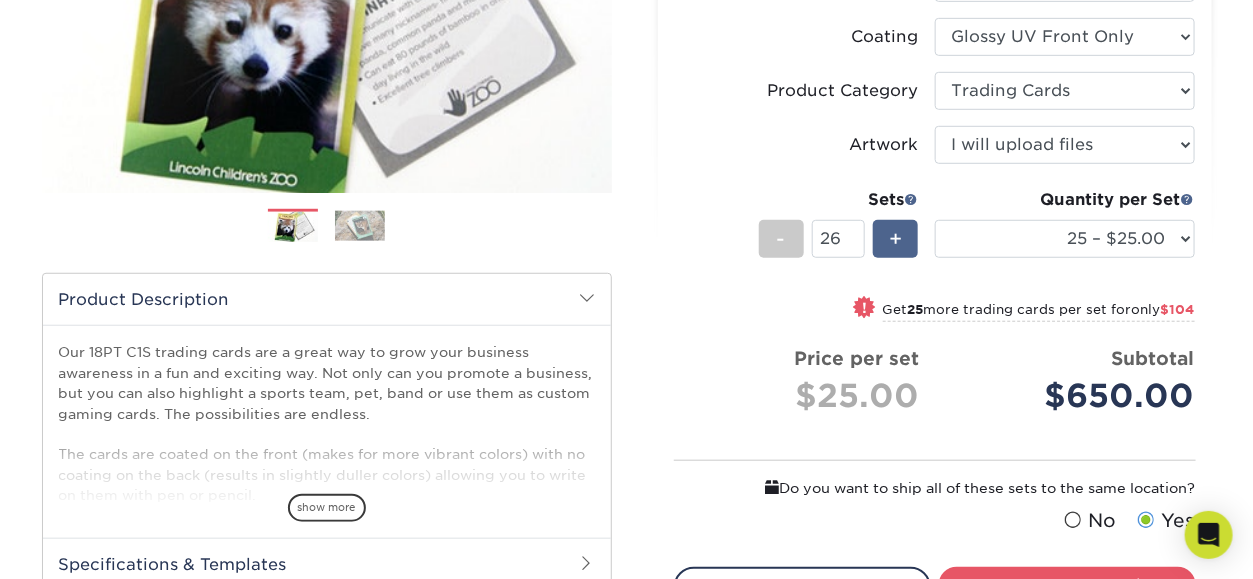click on "+" at bounding box center [895, 239] 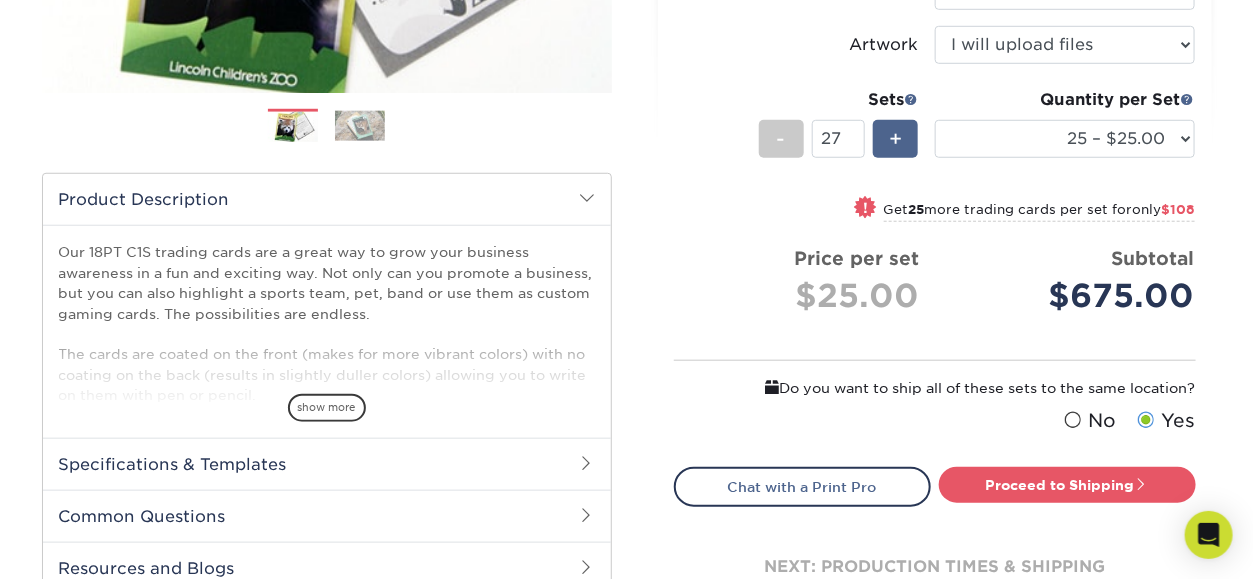 scroll, scrollTop: 600, scrollLeft: 0, axis: vertical 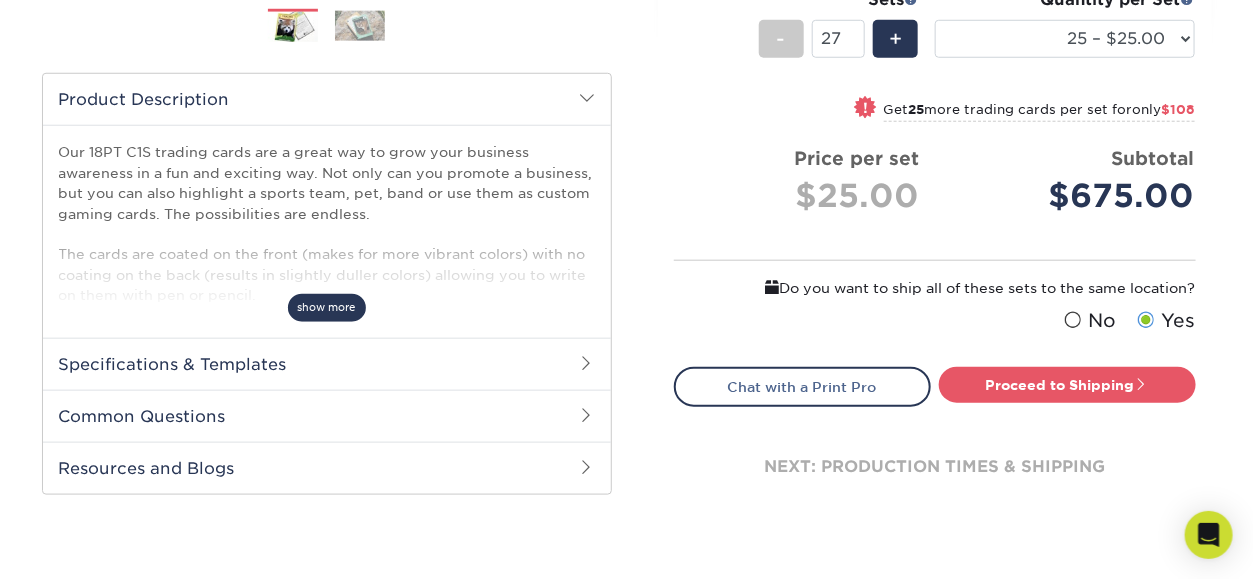 click on "show more" at bounding box center [327, 307] 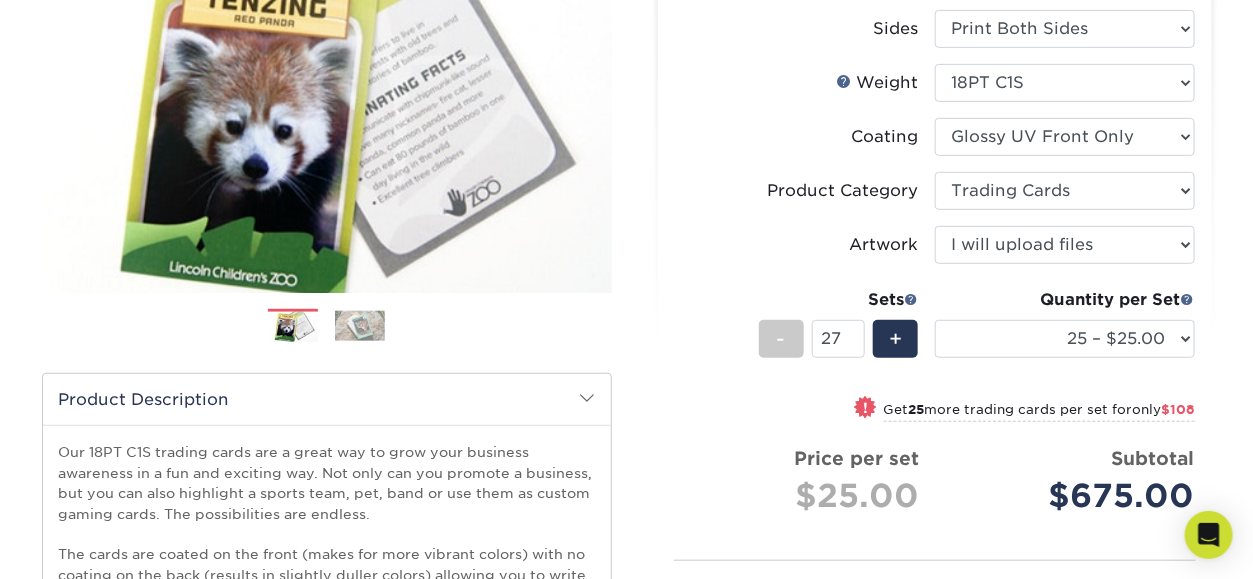 scroll, scrollTop: 500, scrollLeft: 0, axis: vertical 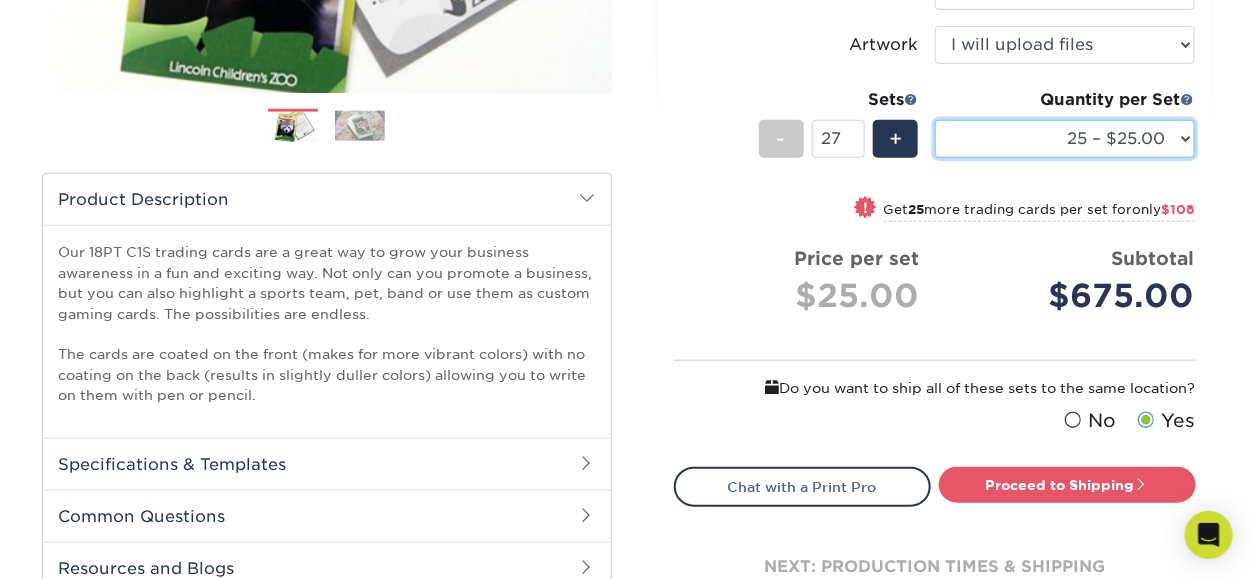 click on "25 – $25.00 50 – $29.00 75 – $37.00 100 – $41.00 250 – $48.00 500 – $58.00 1000 – $78.00 2500 – $155.00 5000 – $212.00 10000 – $413.00 15000 – $611.00 20000 – $813.00 25000 – $994.00" at bounding box center [1065, 139] 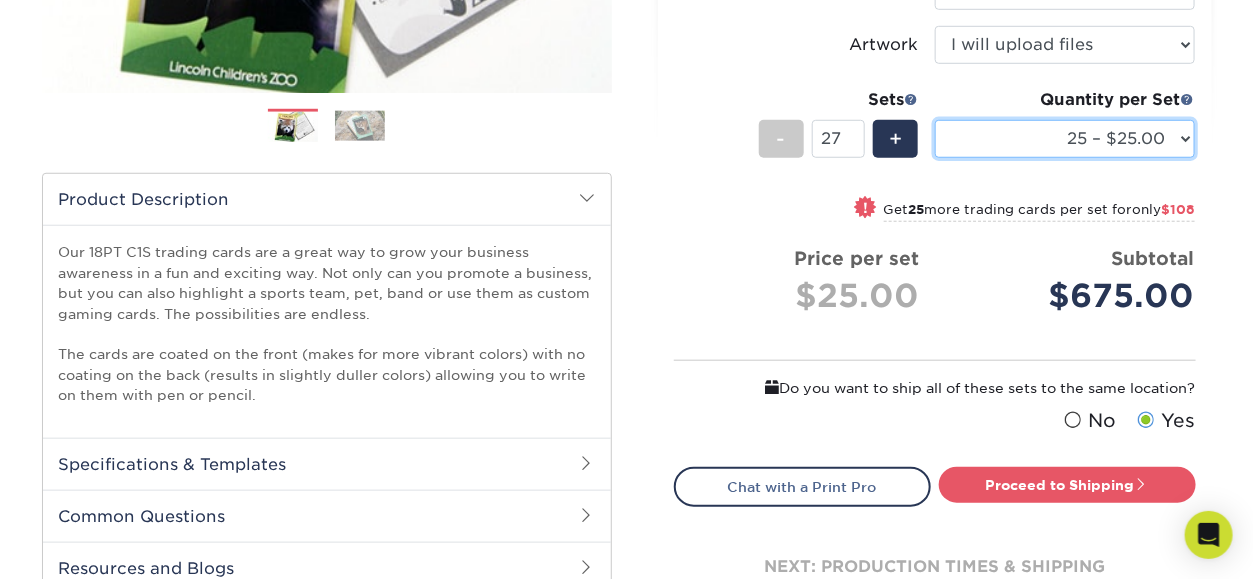 select on "1000 – $78.00" 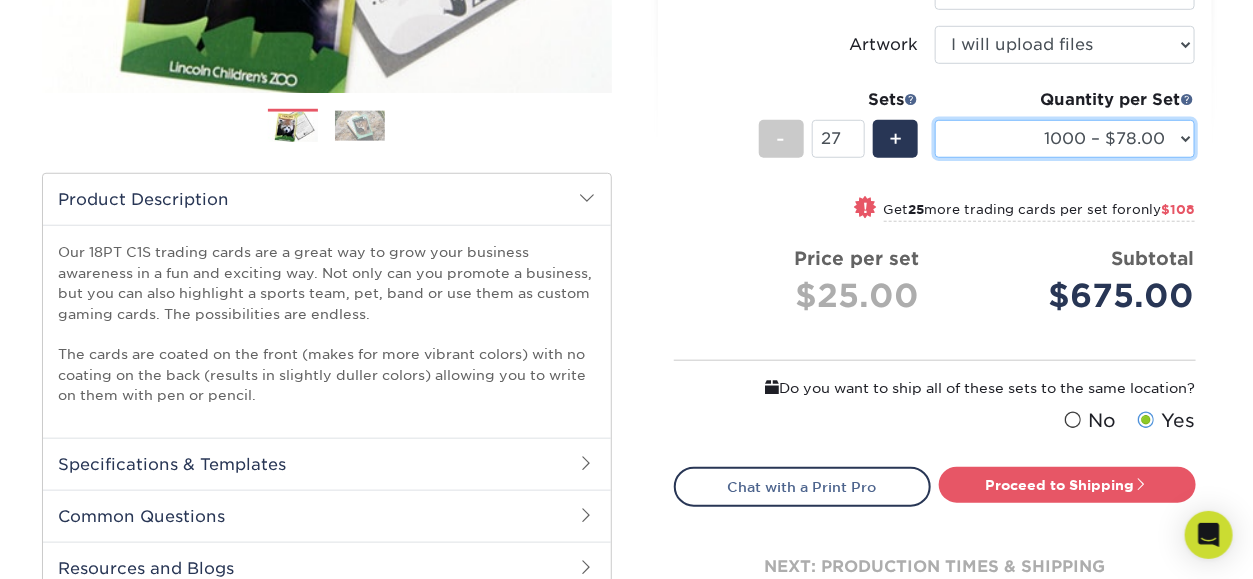 click on "25 – $25.00 50 – $29.00 75 – $37.00 100 – $41.00 250 – $48.00 500 – $58.00 1000 – $78.00 2500 – $155.00 5000 – $212.00 10000 – $413.00 15000 – $611.00 20000 – $813.00 25000 – $994.00" at bounding box center [1065, 139] 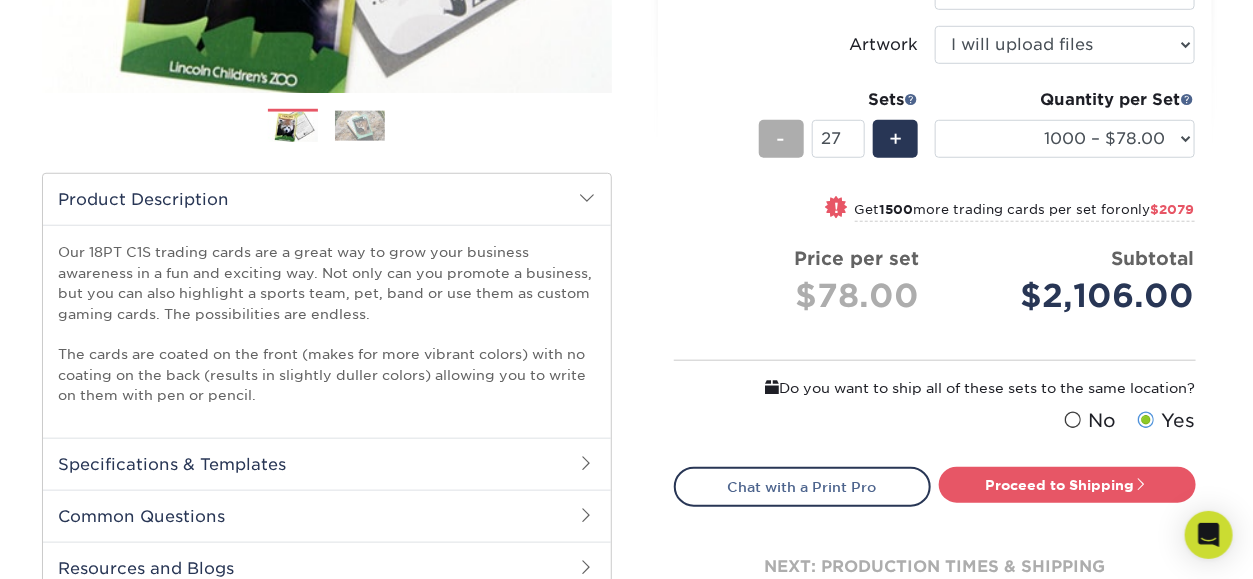 click on "-" at bounding box center [781, 139] 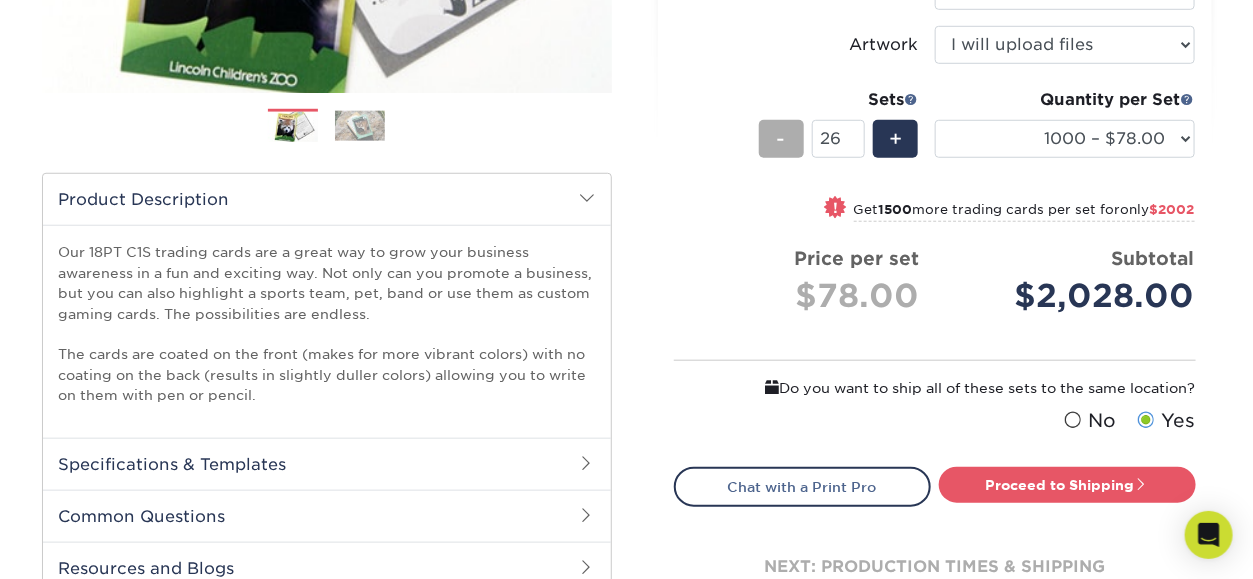 click on "-" at bounding box center [781, 139] 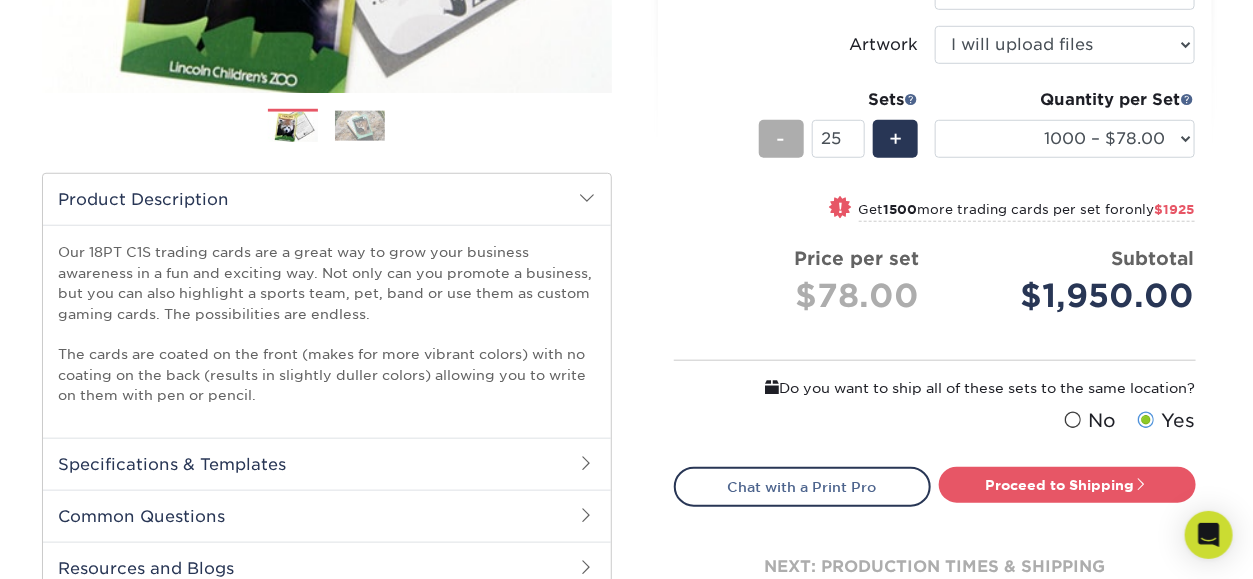 click on "-" at bounding box center [781, 139] 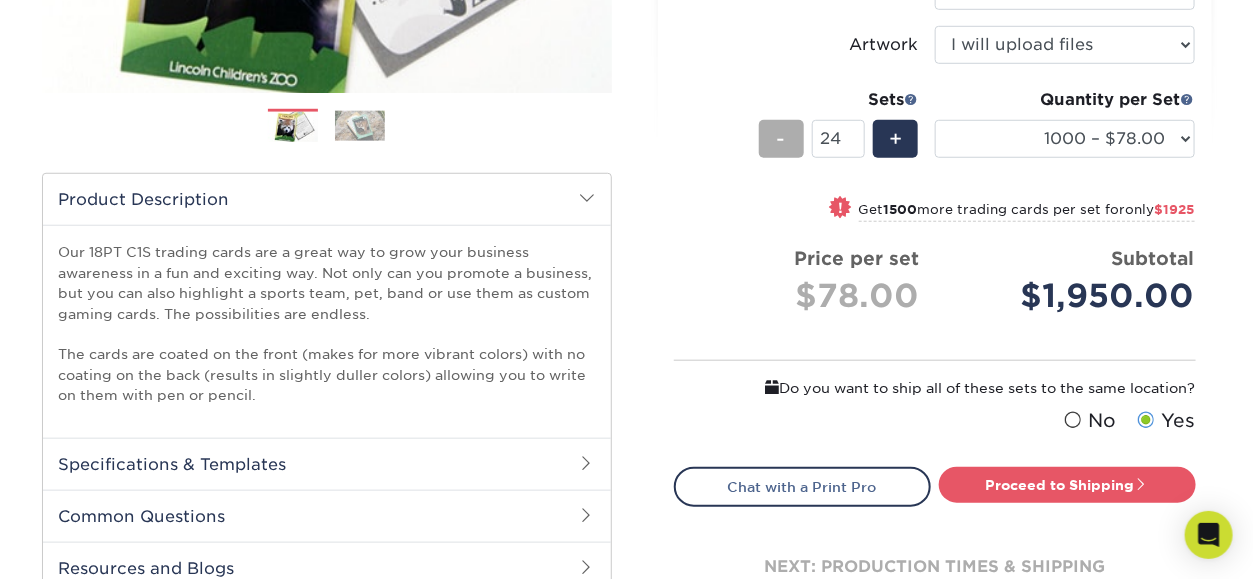 click on "-" at bounding box center [781, 139] 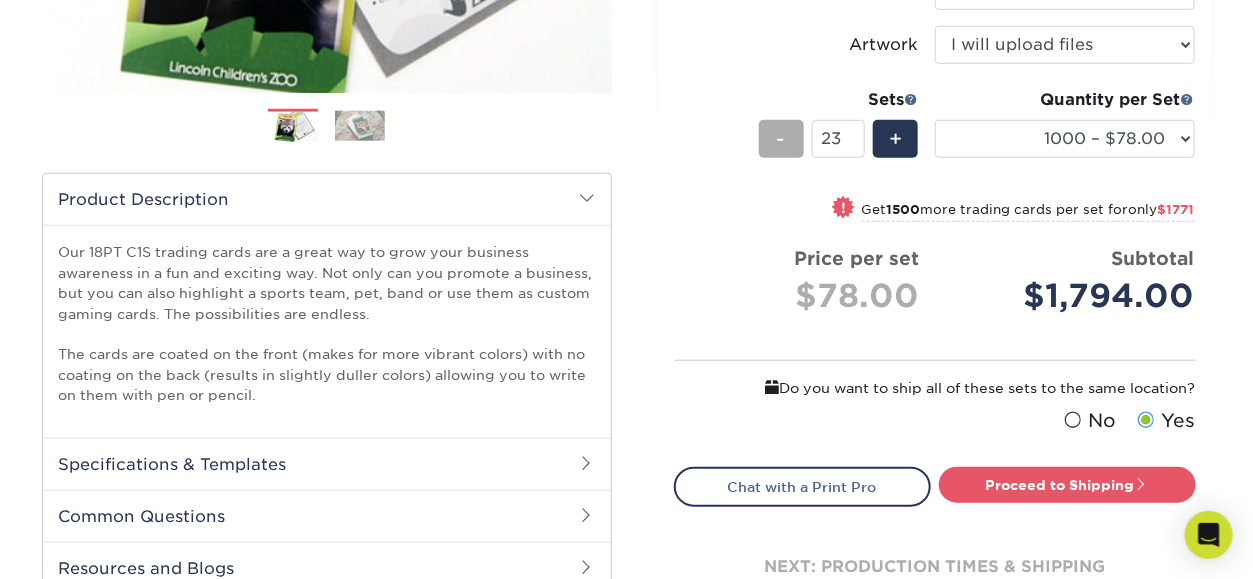 click on "-" at bounding box center [781, 139] 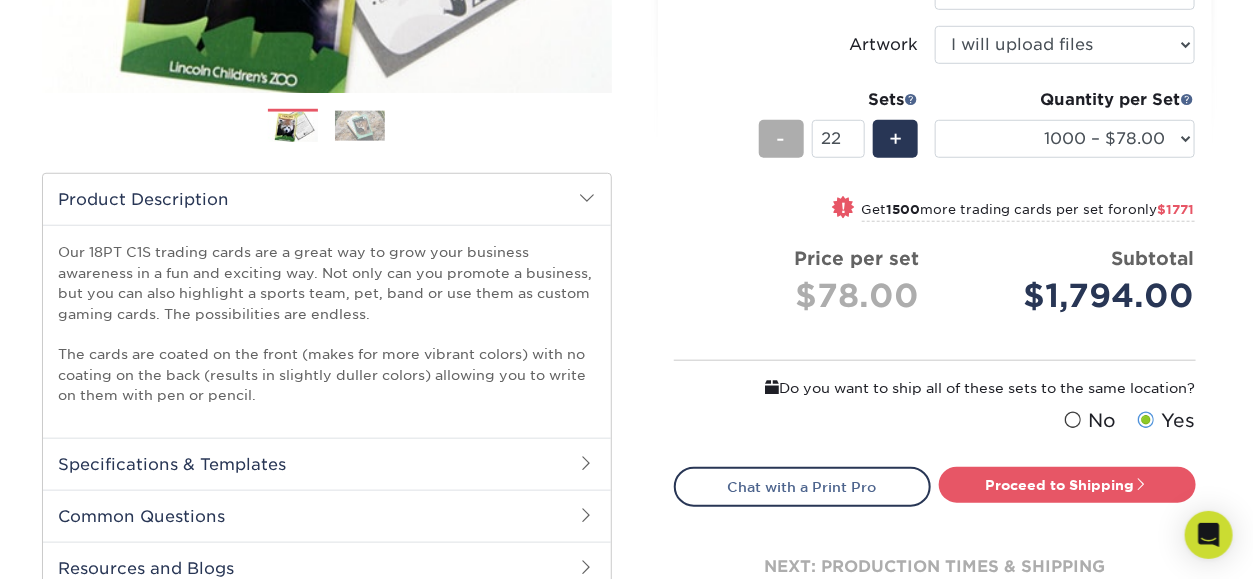 click on "-" at bounding box center (781, 139) 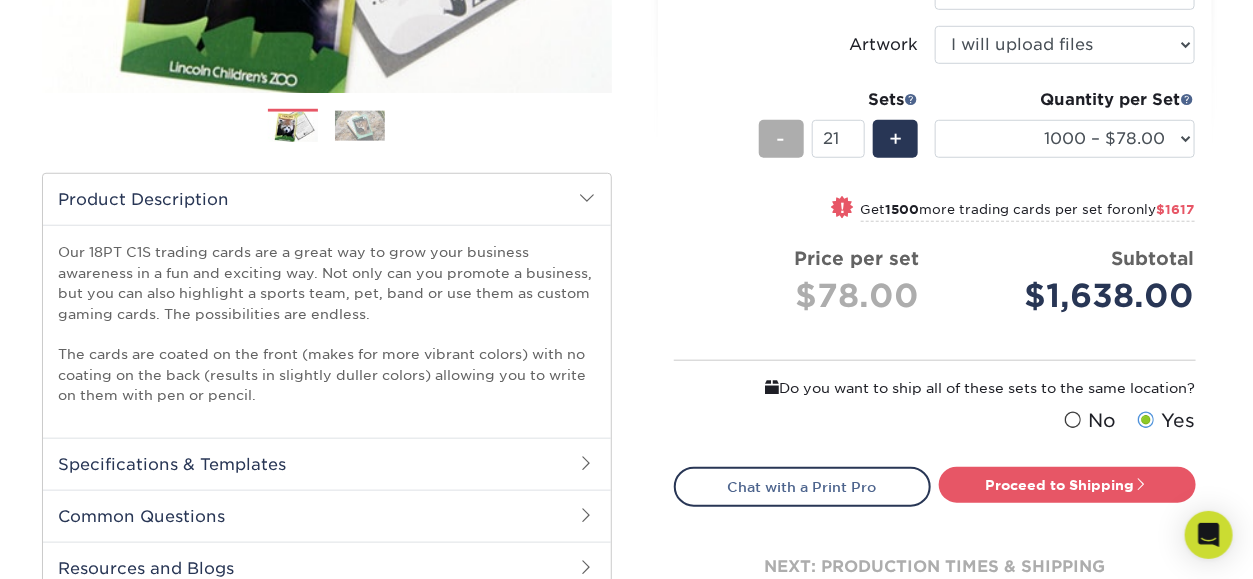 click on "-" at bounding box center (781, 139) 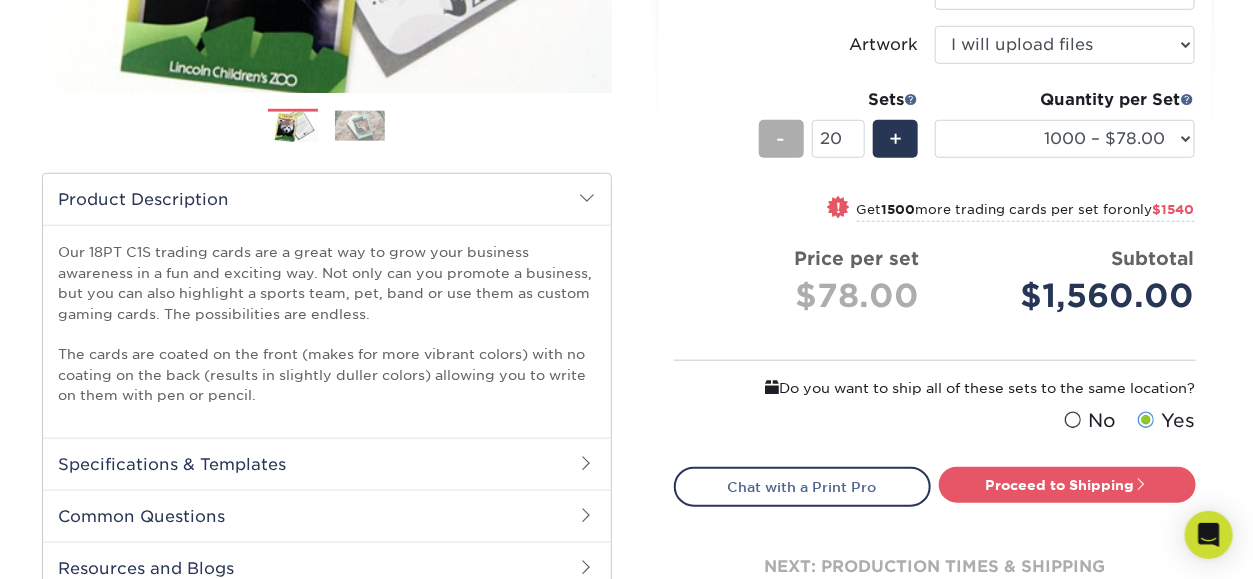 click on "-" at bounding box center (781, 139) 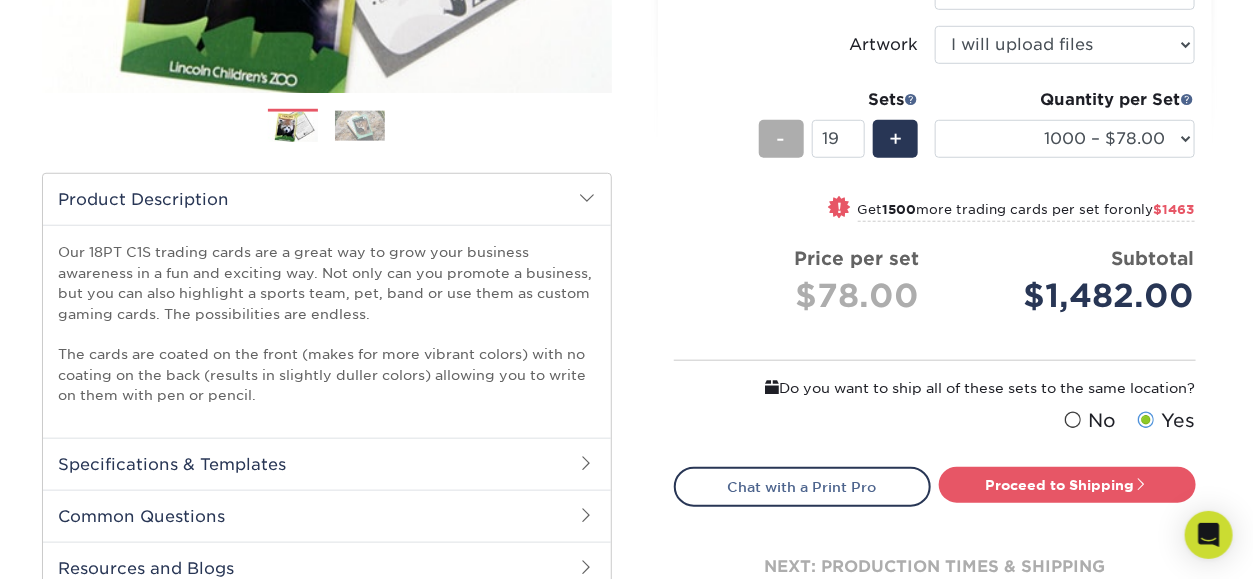 click on "-" at bounding box center (781, 139) 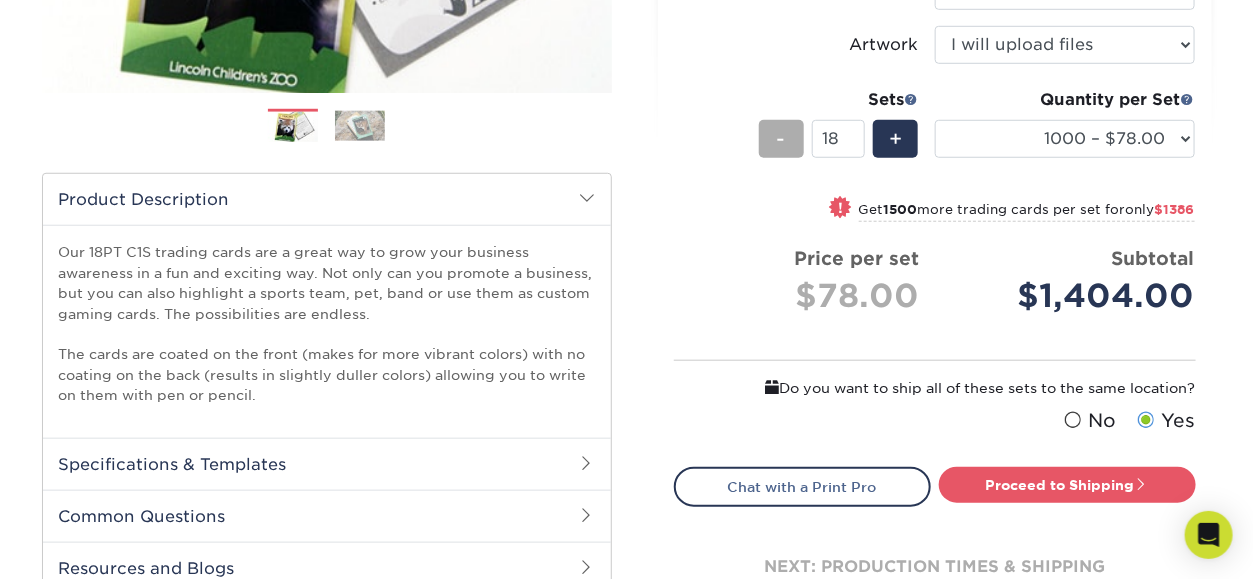 click on "-" at bounding box center [781, 139] 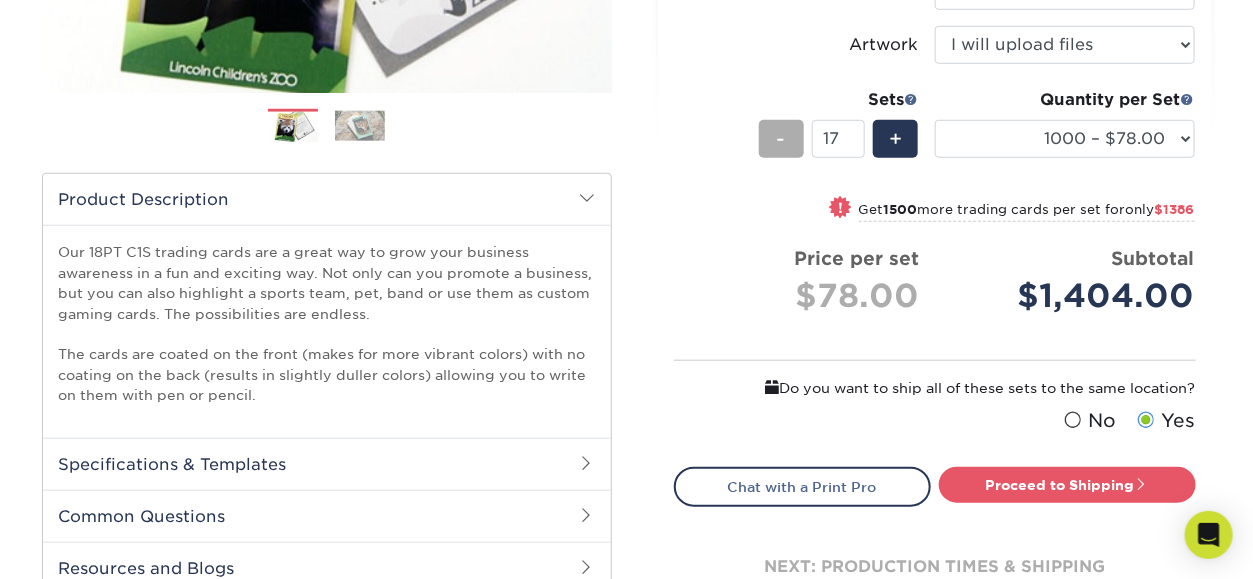 click on "-" at bounding box center [781, 139] 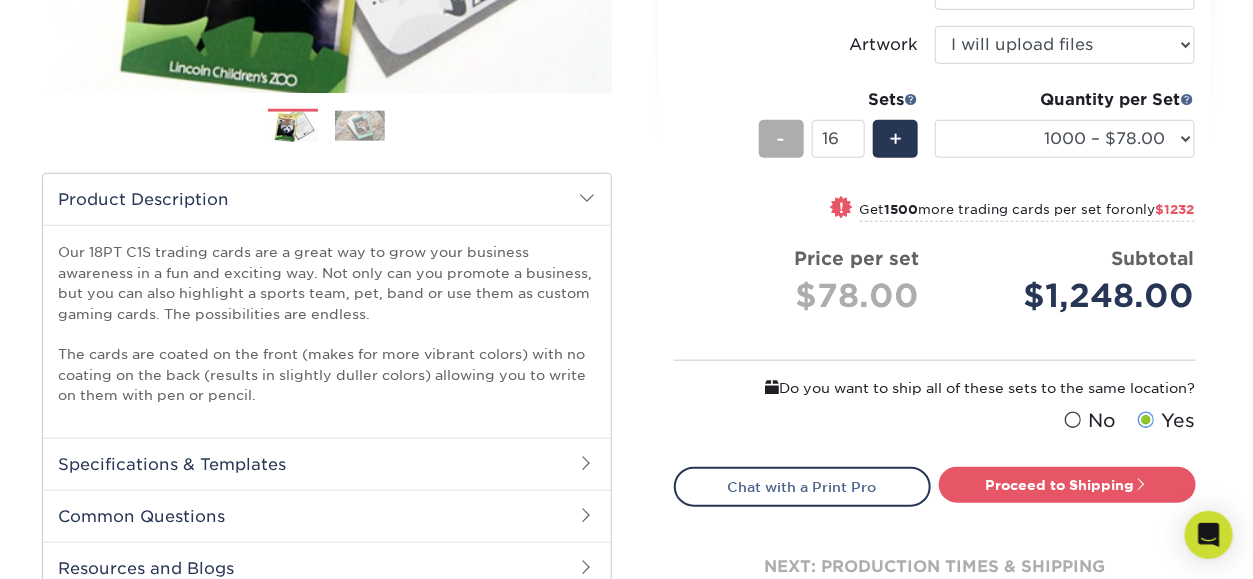 click on "-" at bounding box center [781, 139] 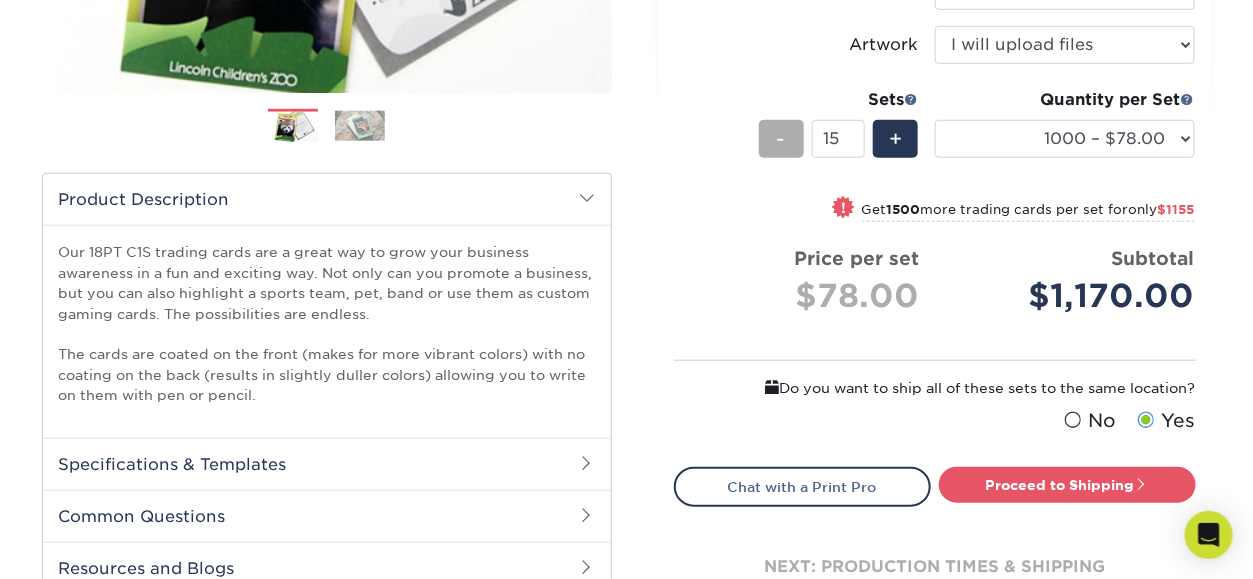 click on "-" at bounding box center [781, 139] 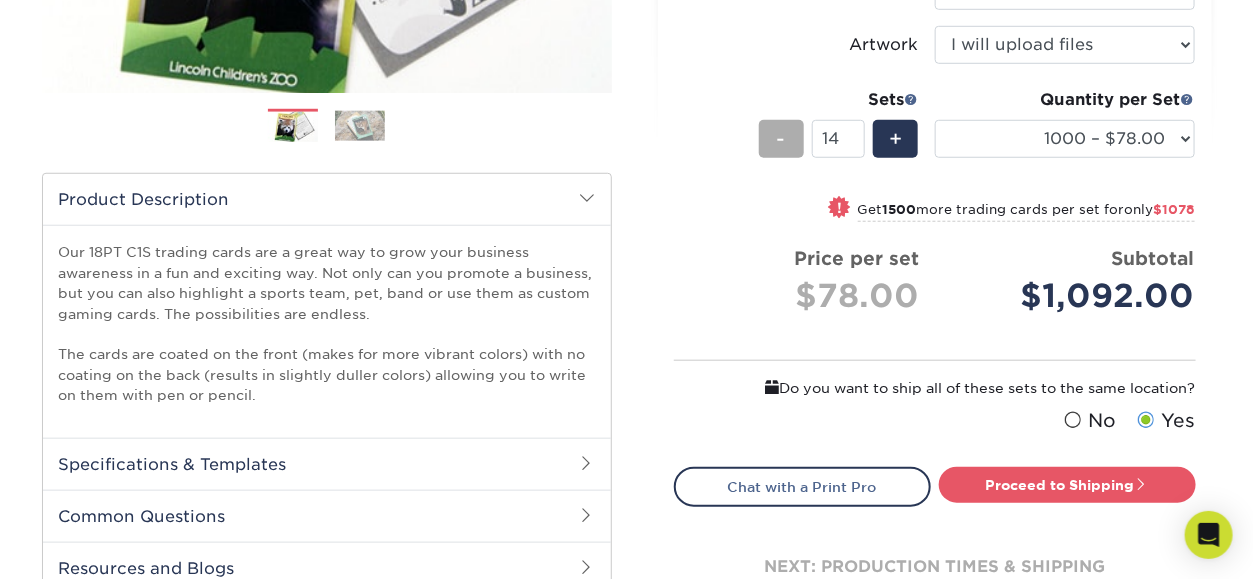 click on "-" at bounding box center (781, 139) 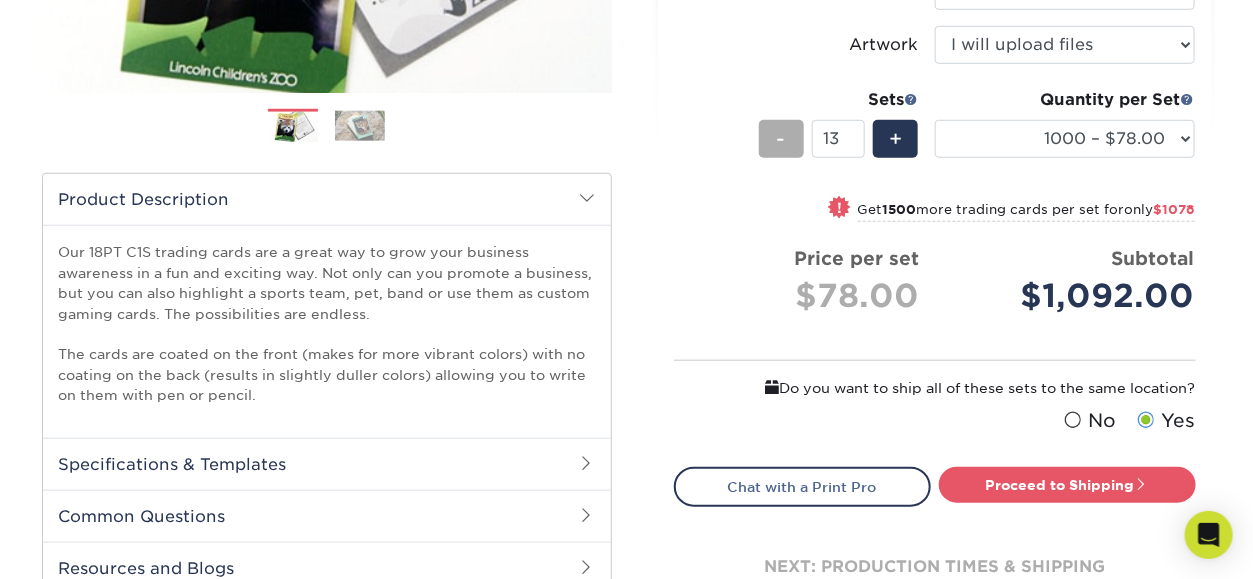 click on "-" at bounding box center [781, 139] 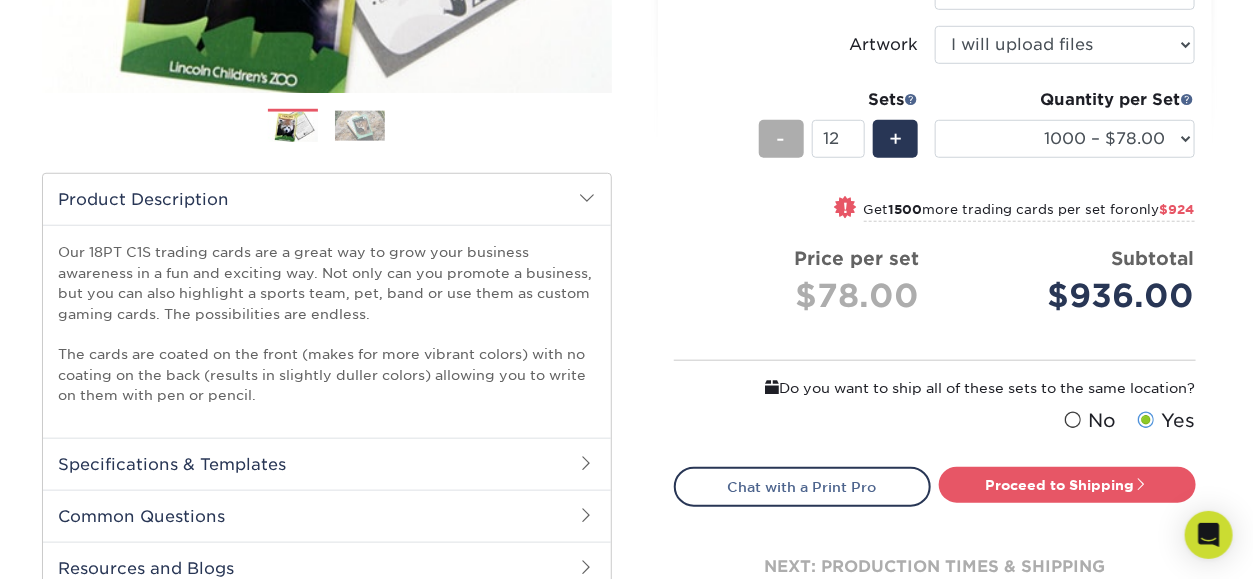 click on "-" at bounding box center (781, 139) 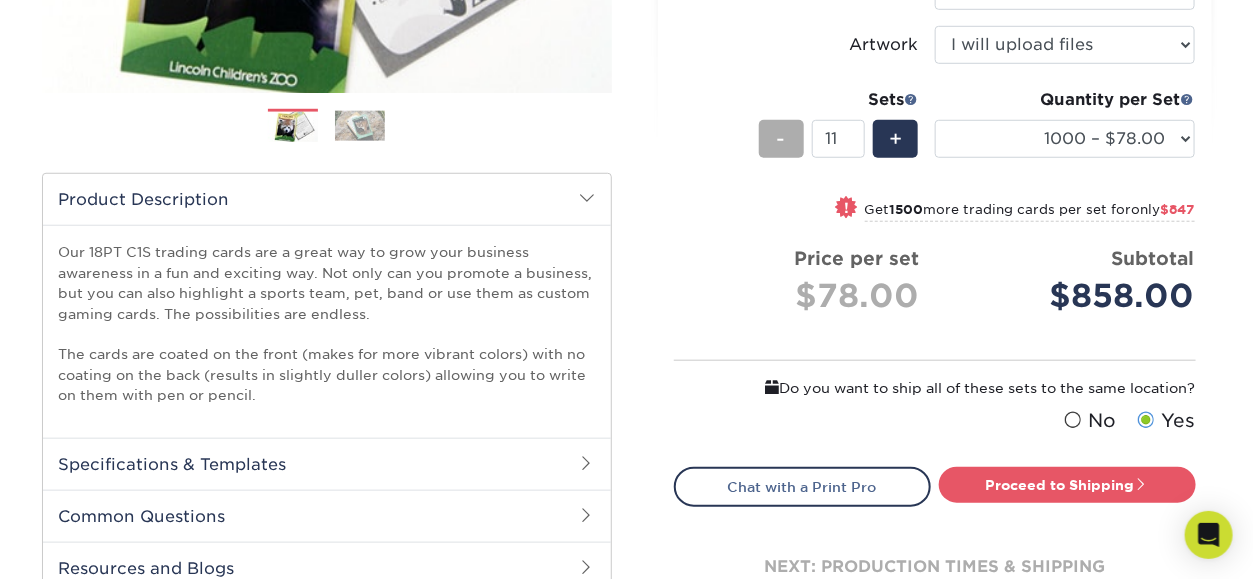 click on "-" at bounding box center [781, 139] 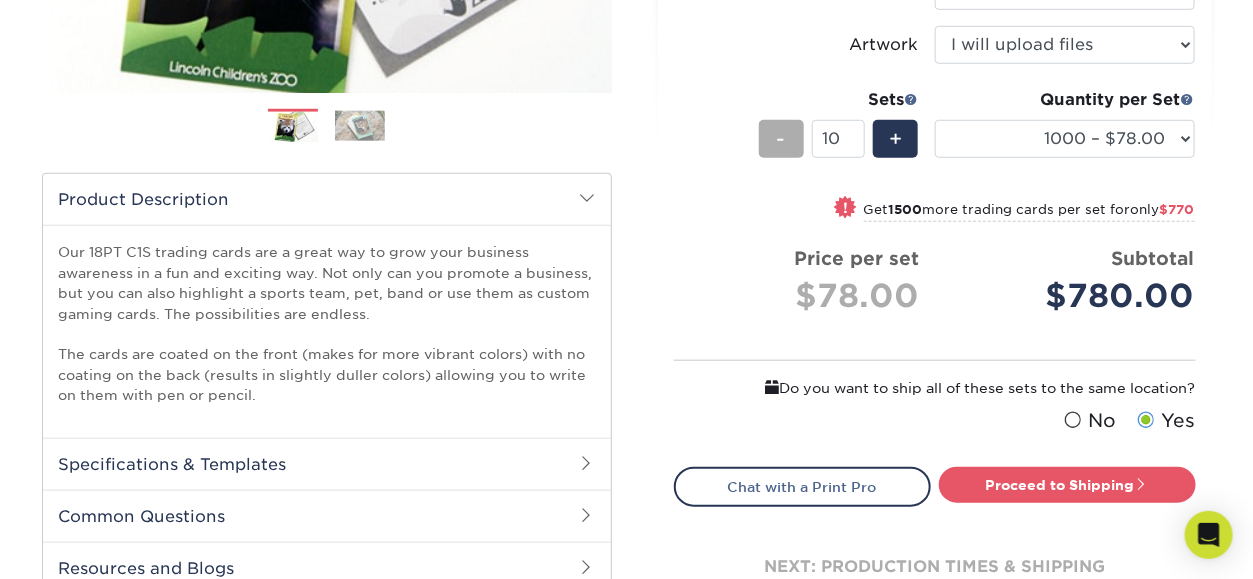 click on "-" at bounding box center (781, 139) 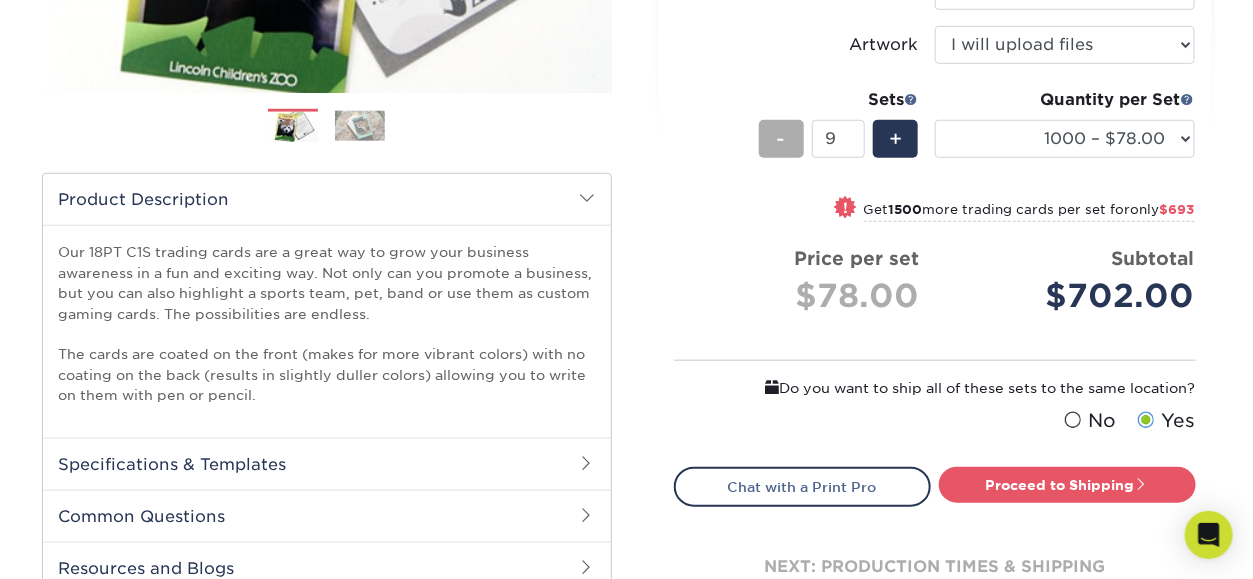click on "-" at bounding box center (781, 139) 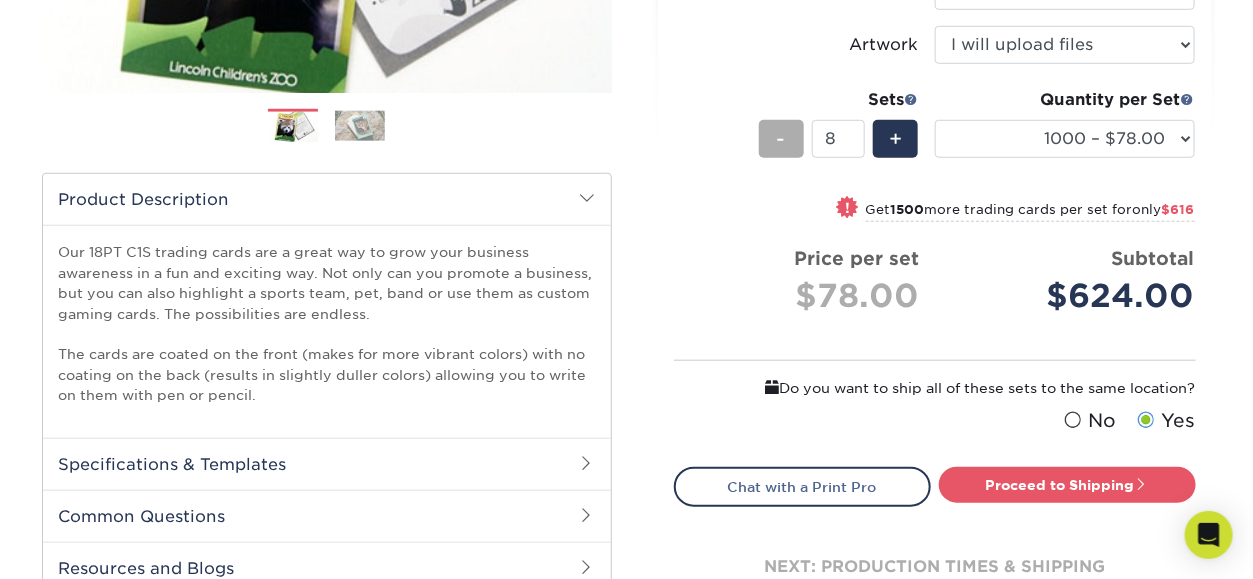click on "-" at bounding box center [781, 139] 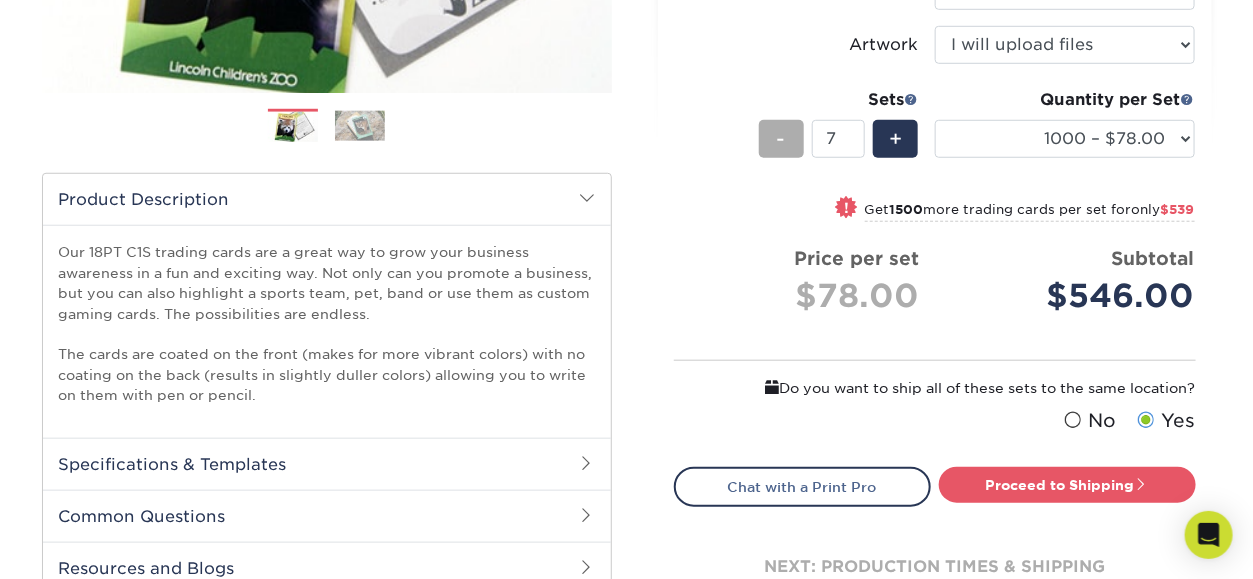 click on "-" at bounding box center (781, 139) 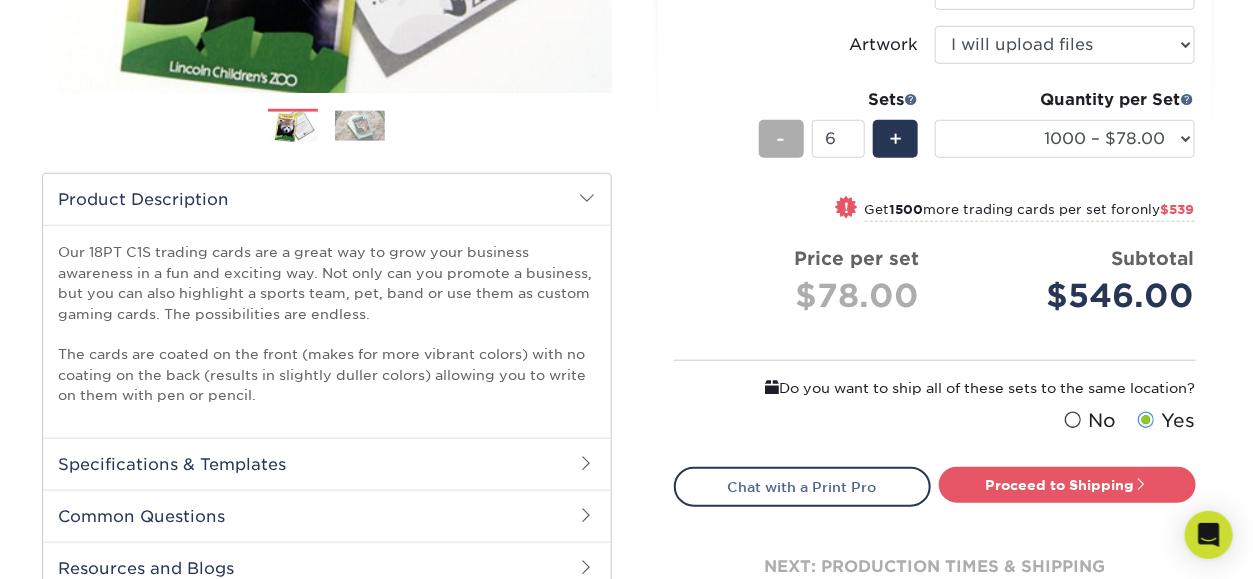 click on "-" at bounding box center (781, 139) 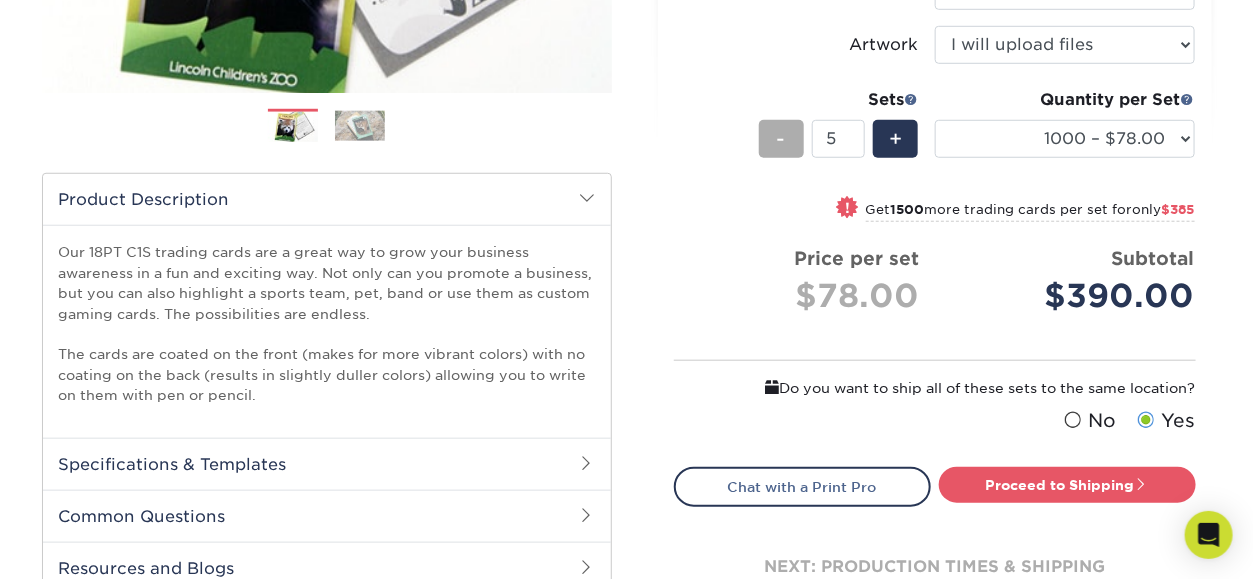 click on "-" at bounding box center (781, 139) 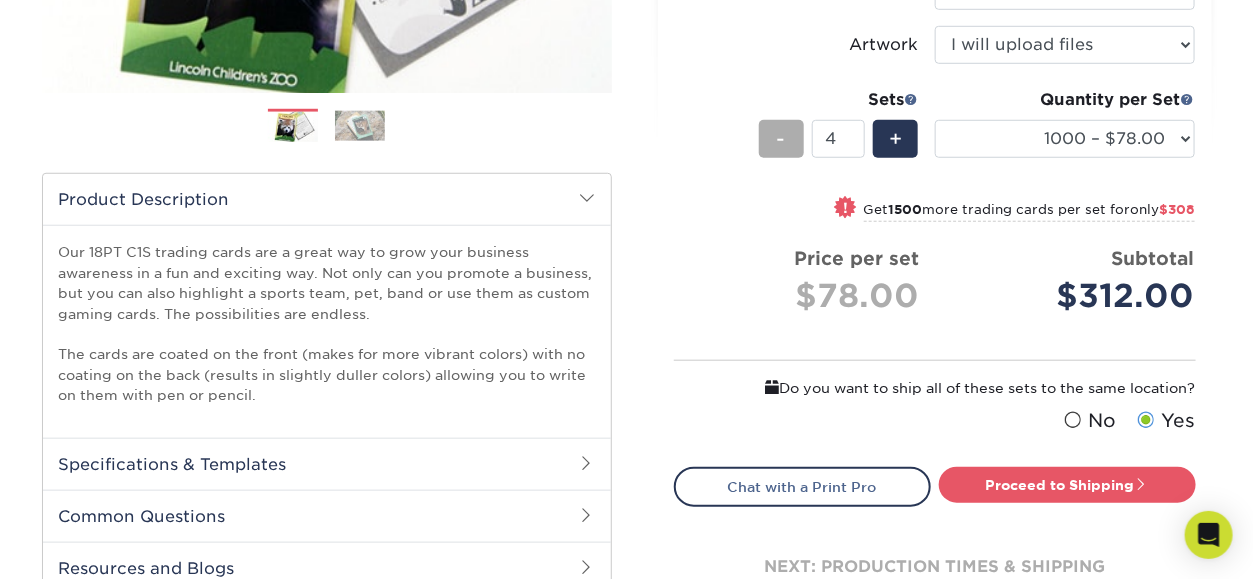 click on "-" at bounding box center (781, 139) 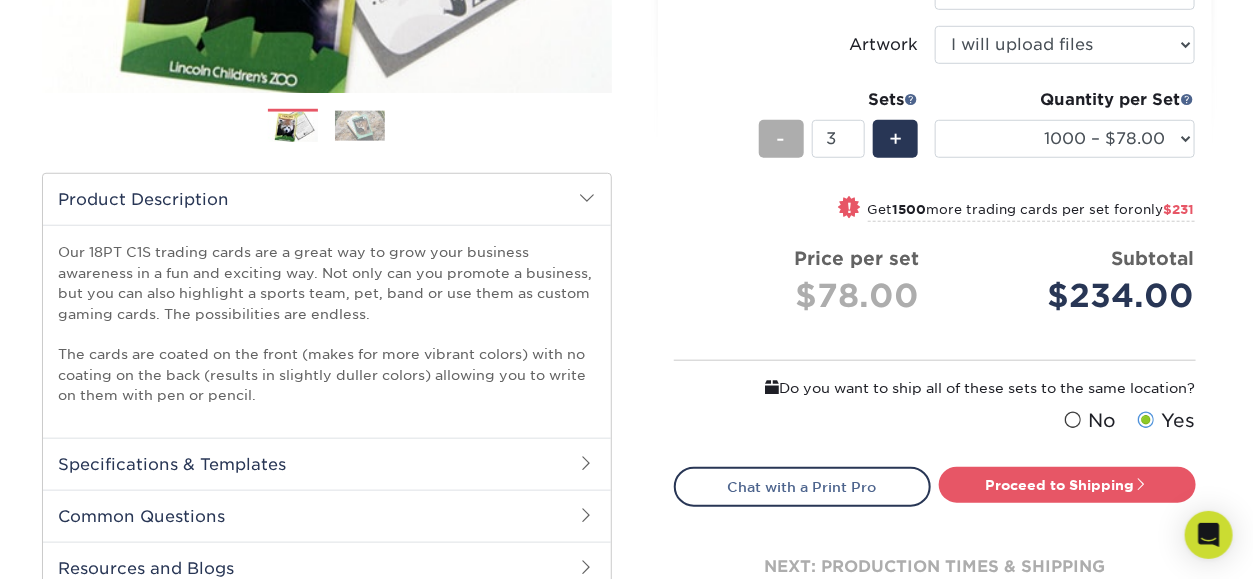 click on "-" at bounding box center [781, 139] 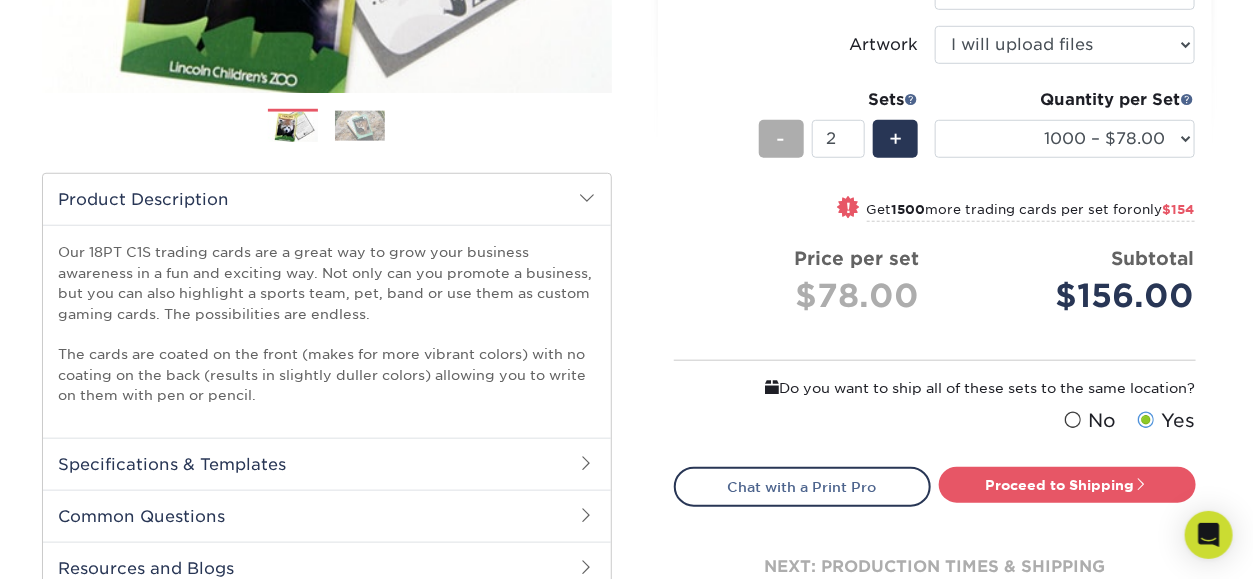click on "-" at bounding box center (781, 139) 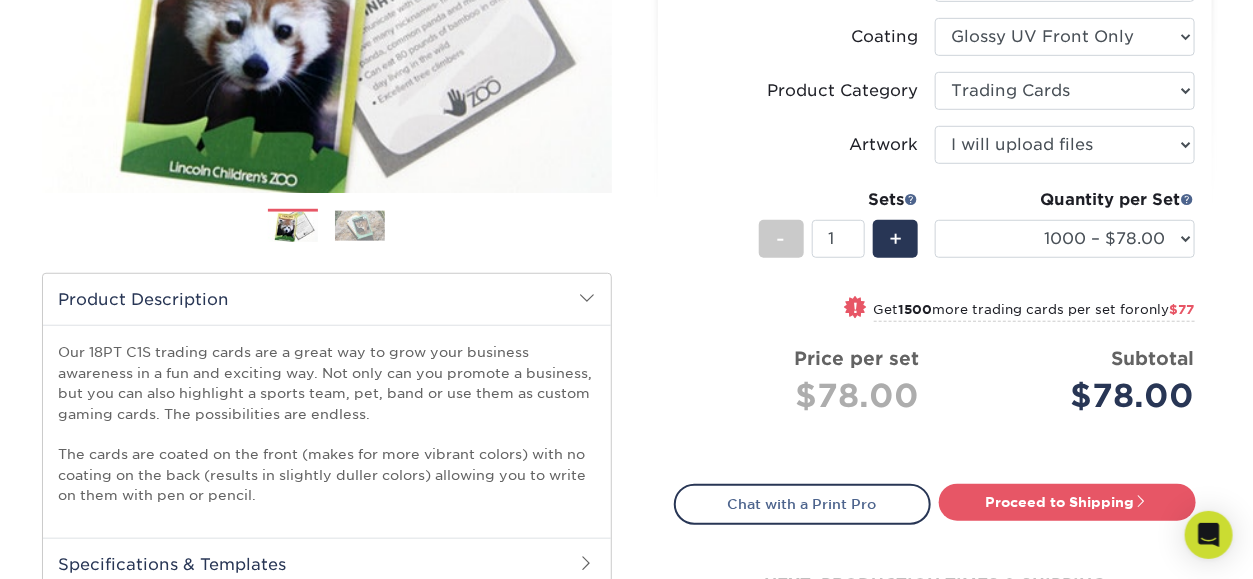 scroll, scrollTop: 500, scrollLeft: 0, axis: vertical 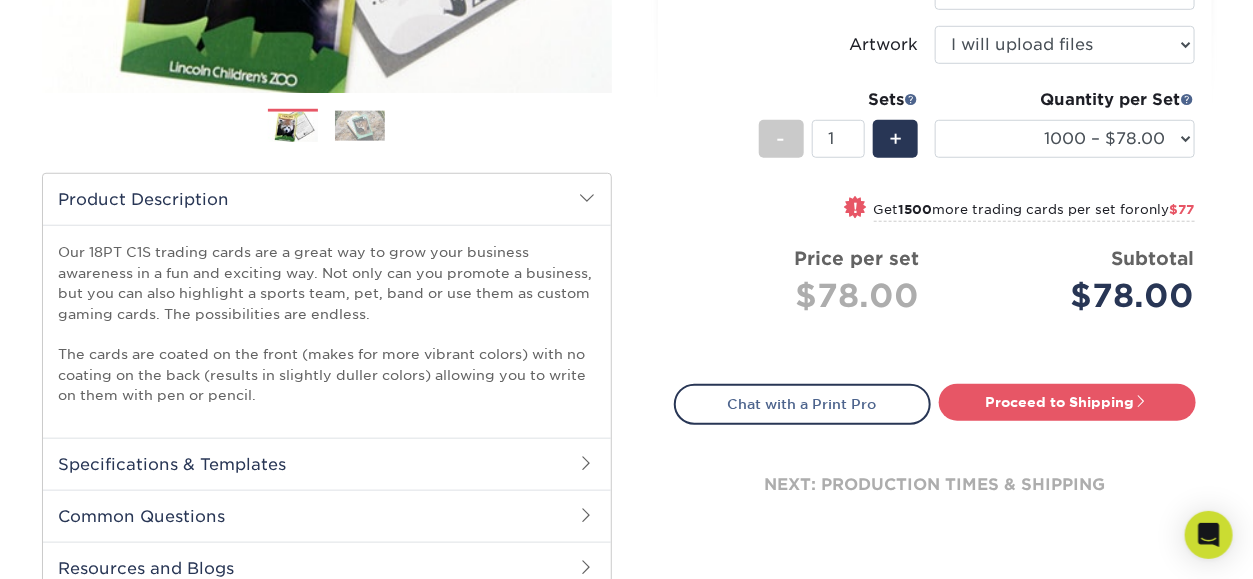 drag, startPoint x: 988, startPoint y: 142, endPoint x: 685, endPoint y: 101, distance: 305.76135 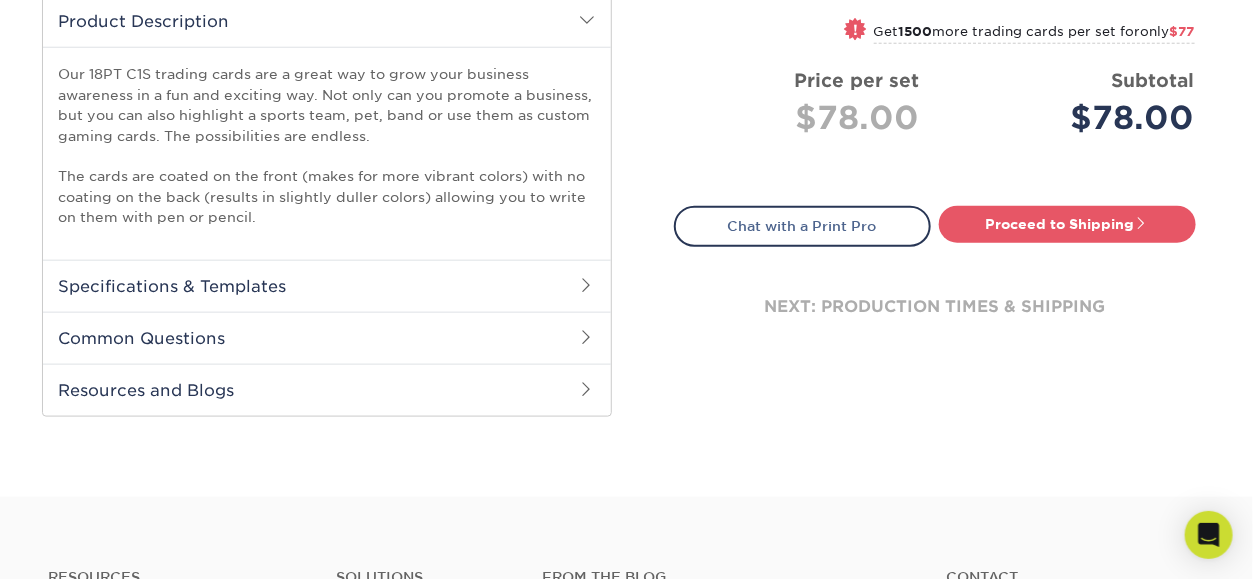 scroll, scrollTop: 578, scrollLeft: 0, axis: vertical 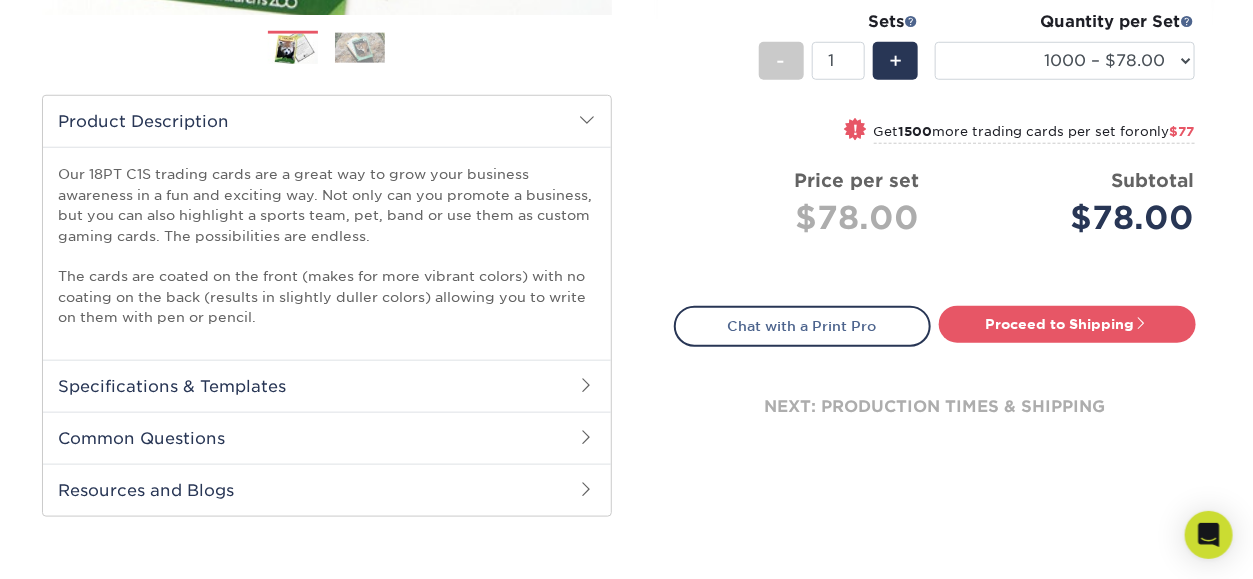 click on "Common Questions" at bounding box center (327, 438) 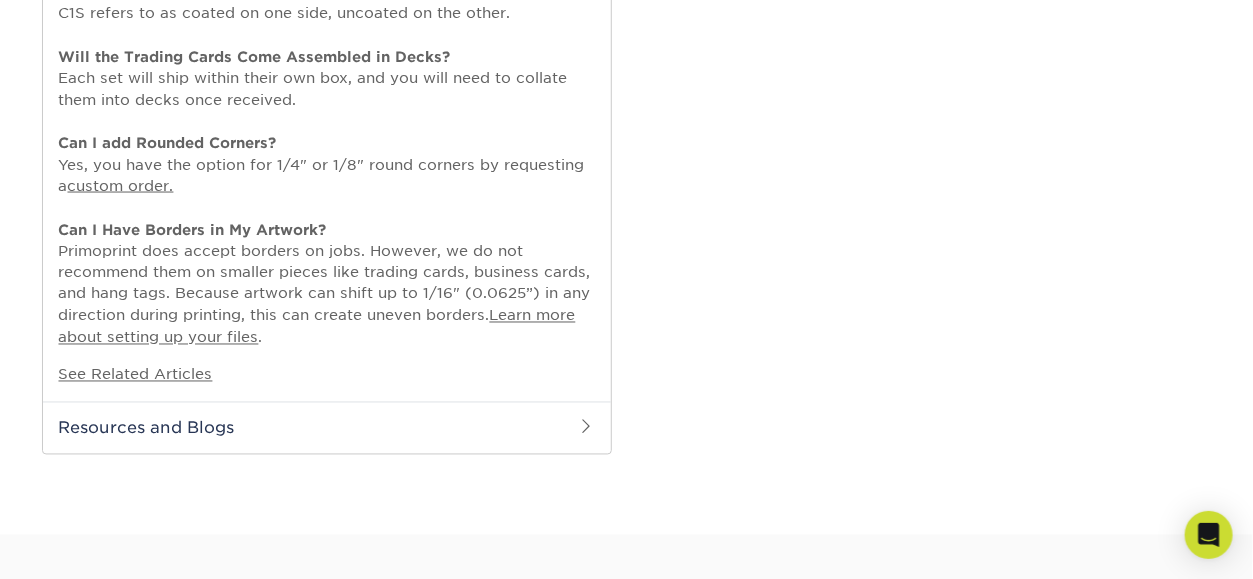 scroll, scrollTop: 1178, scrollLeft: 0, axis: vertical 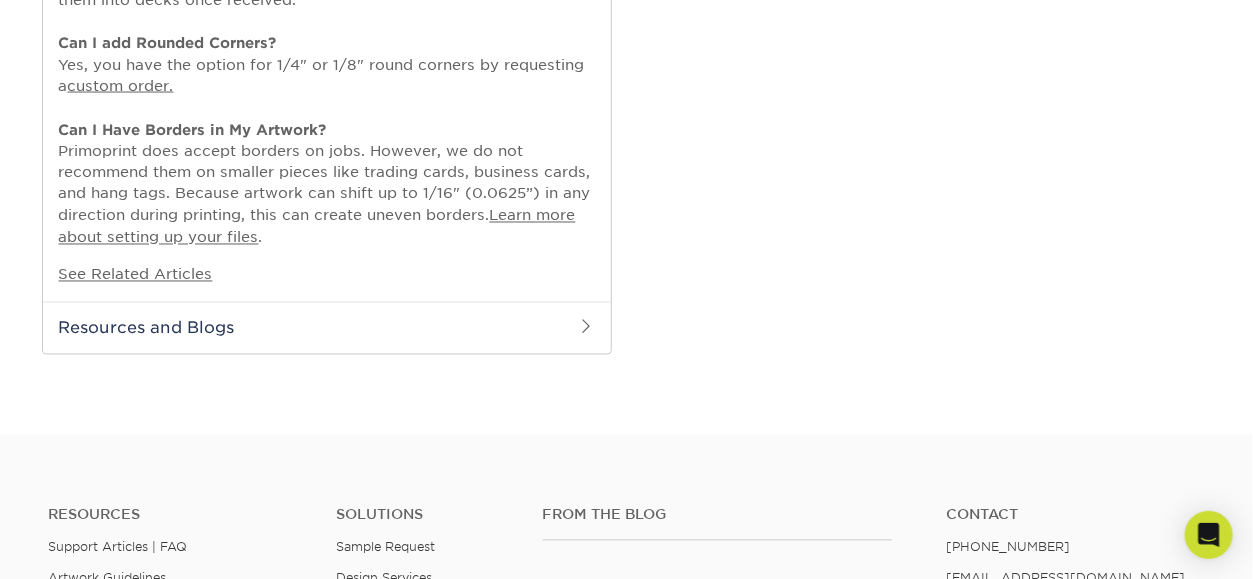 click on "Resources and Blogs" at bounding box center (327, 328) 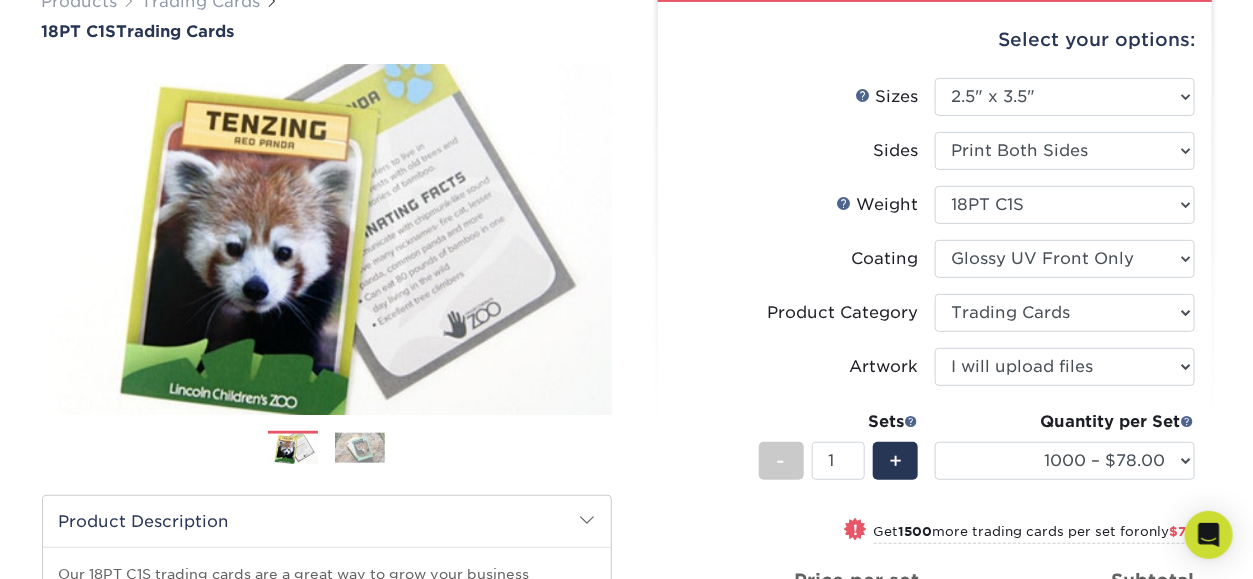scroll, scrollTop: 0, scrollLeft: 0, axis: both 